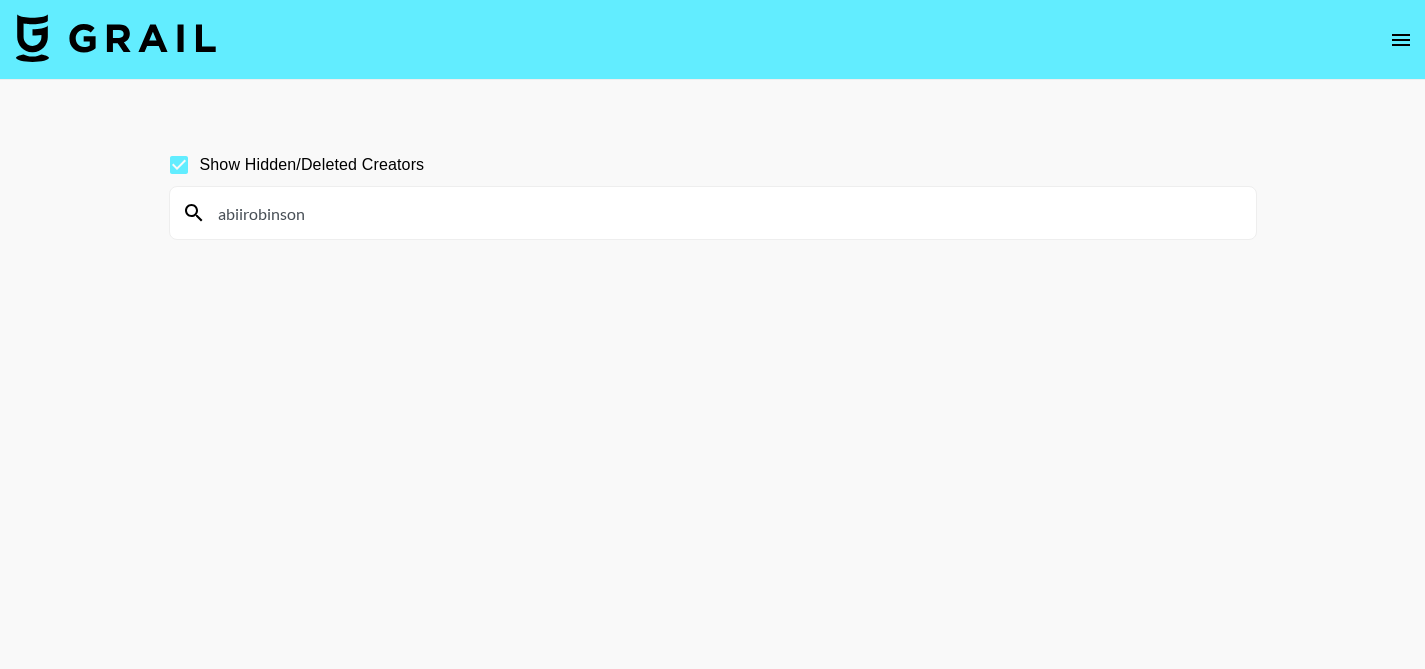scroll, scrollTop: 0, scrollLeft: 0, axis: both 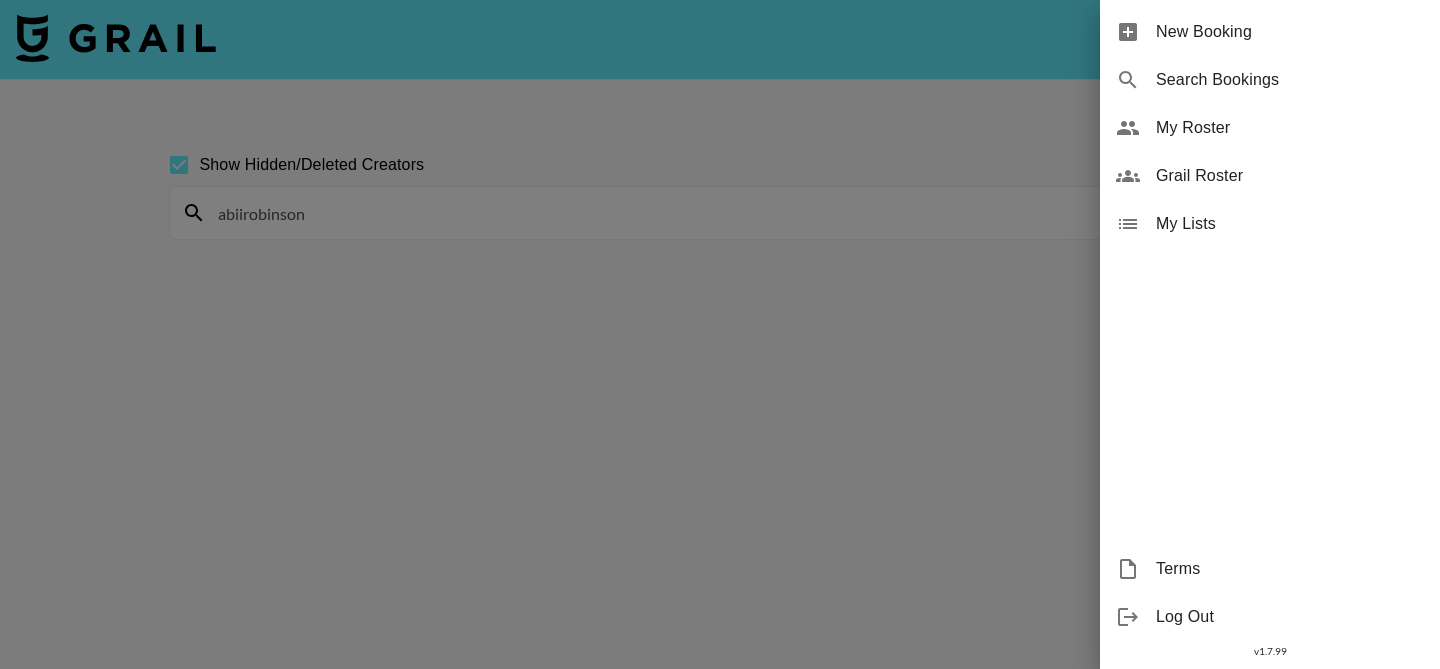 click on "New Booking" at bounding box center (1290, 32) 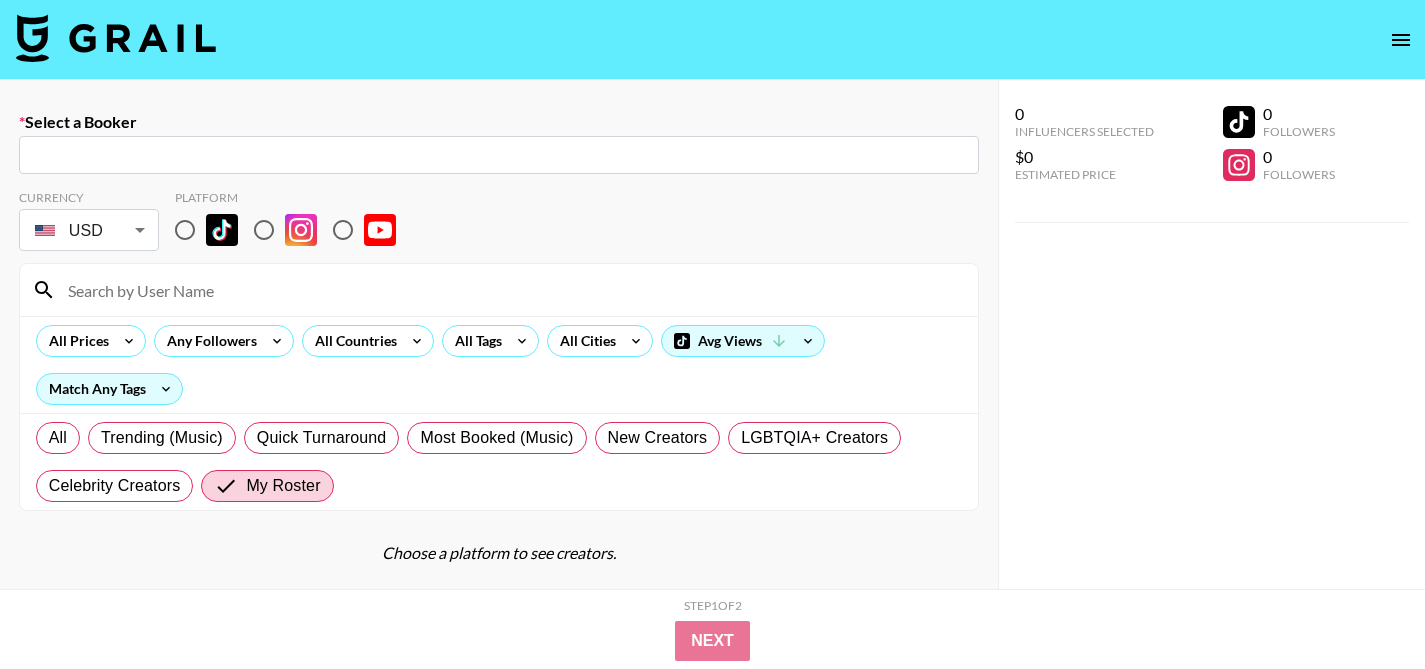 click at bounding box center [185, 230] 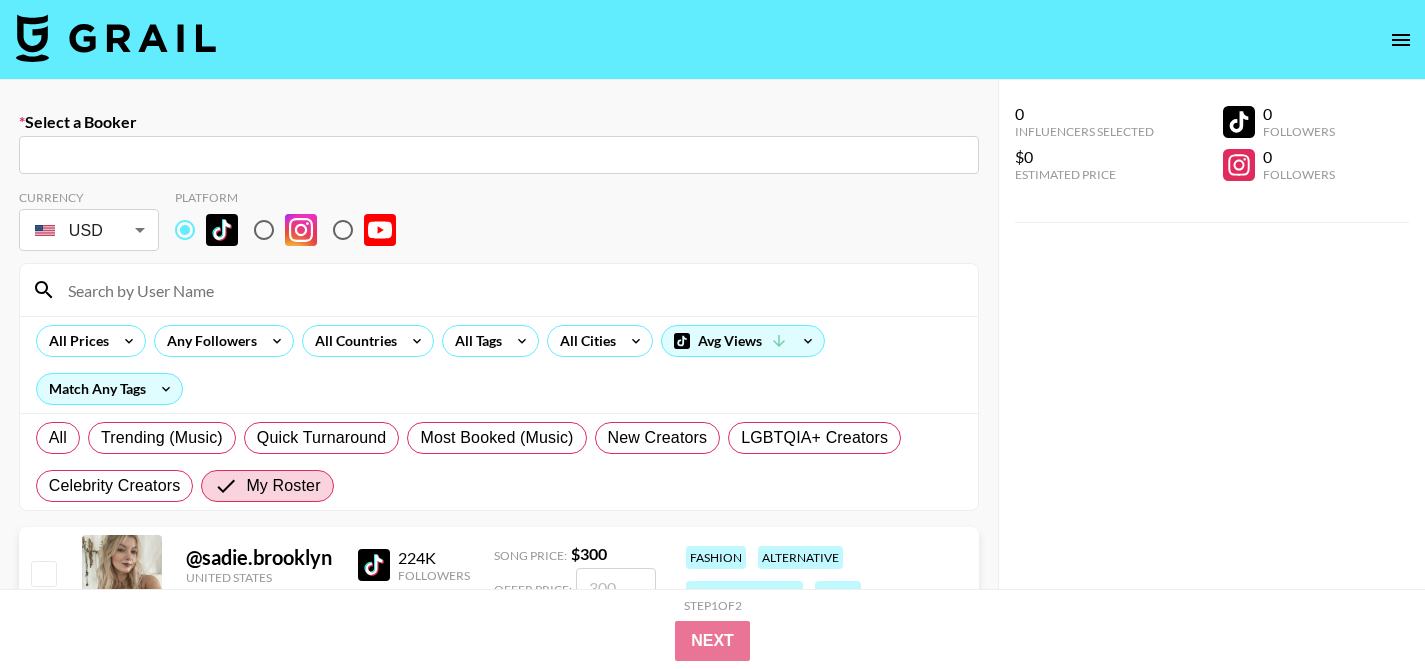click at bounding box center [499, 155] 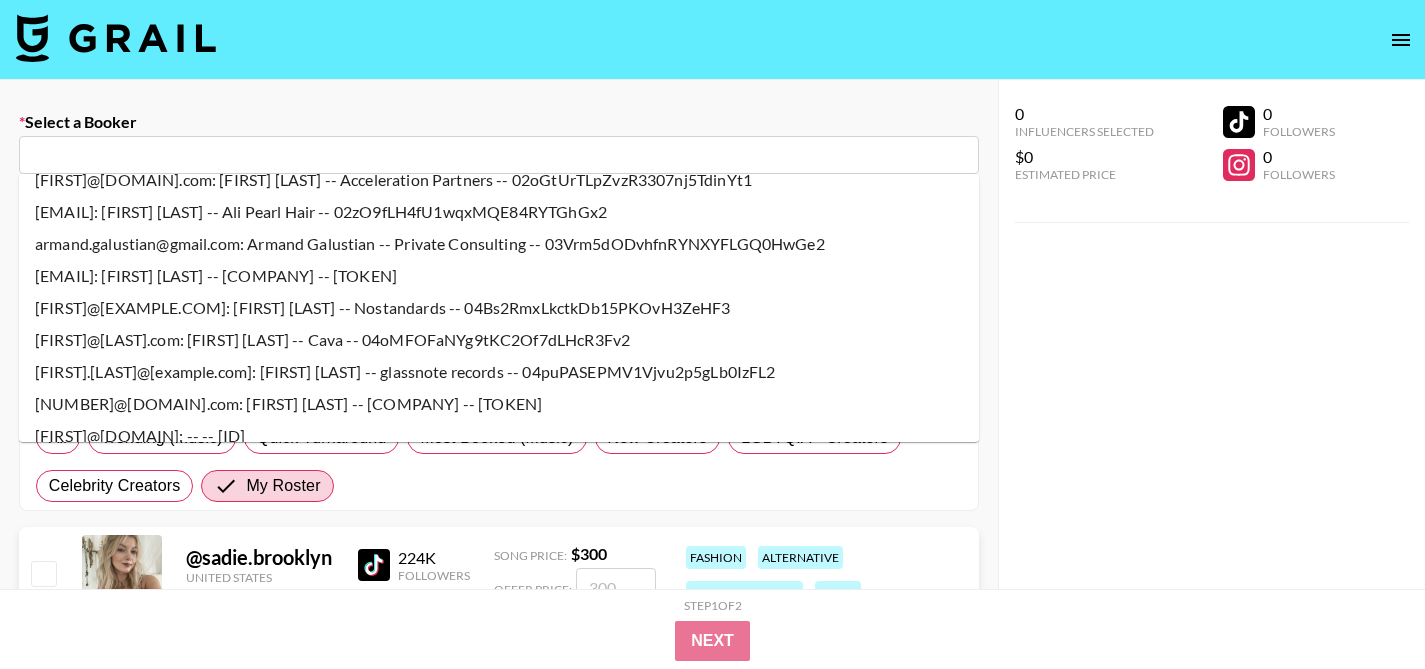scroll, scrollTop: 154, scrollLeft: 0, axis: vertical 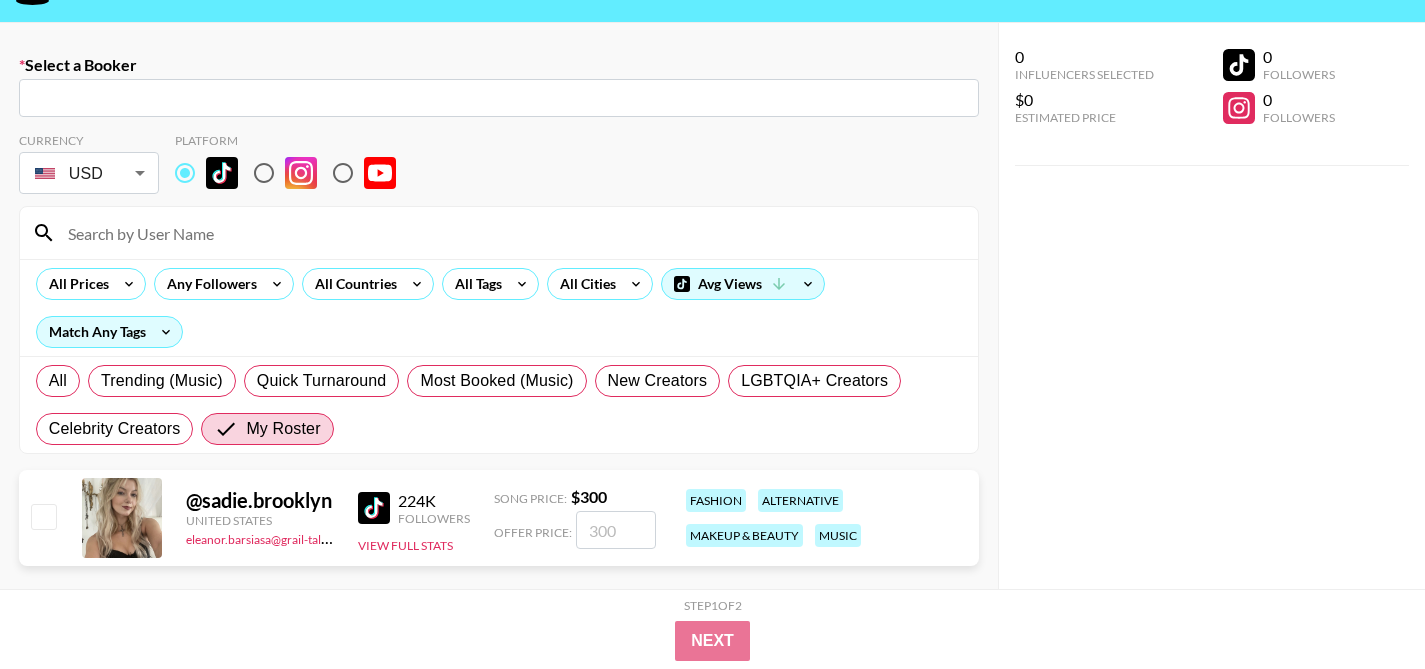click at bounding box center [499, 98] 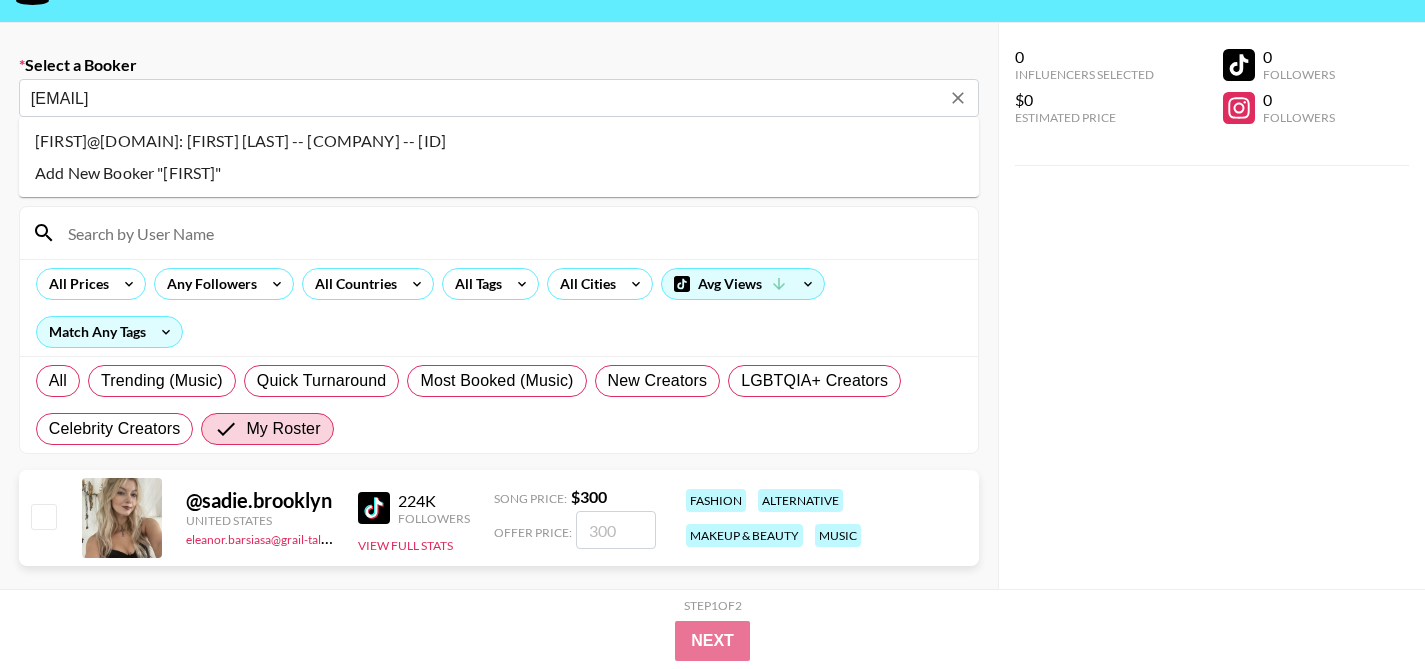 click on "[FIRST]@[DOMAIN]: [FIRST] [LAST] -- [COMPANY] -- [ID]" at bounding box center (499, 141) 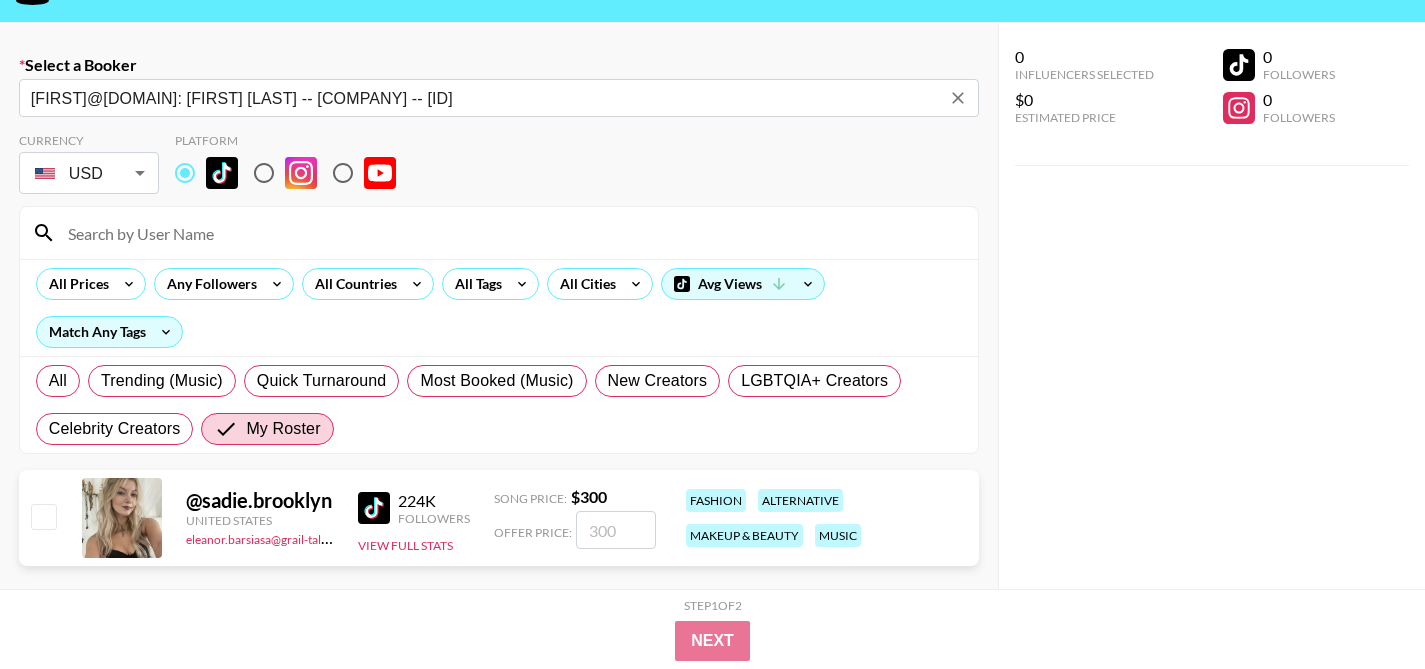 type on "[FIRST]@[DOMAIN]: [FIRST] [LAST] -- [COMPANY] -- [ID]" 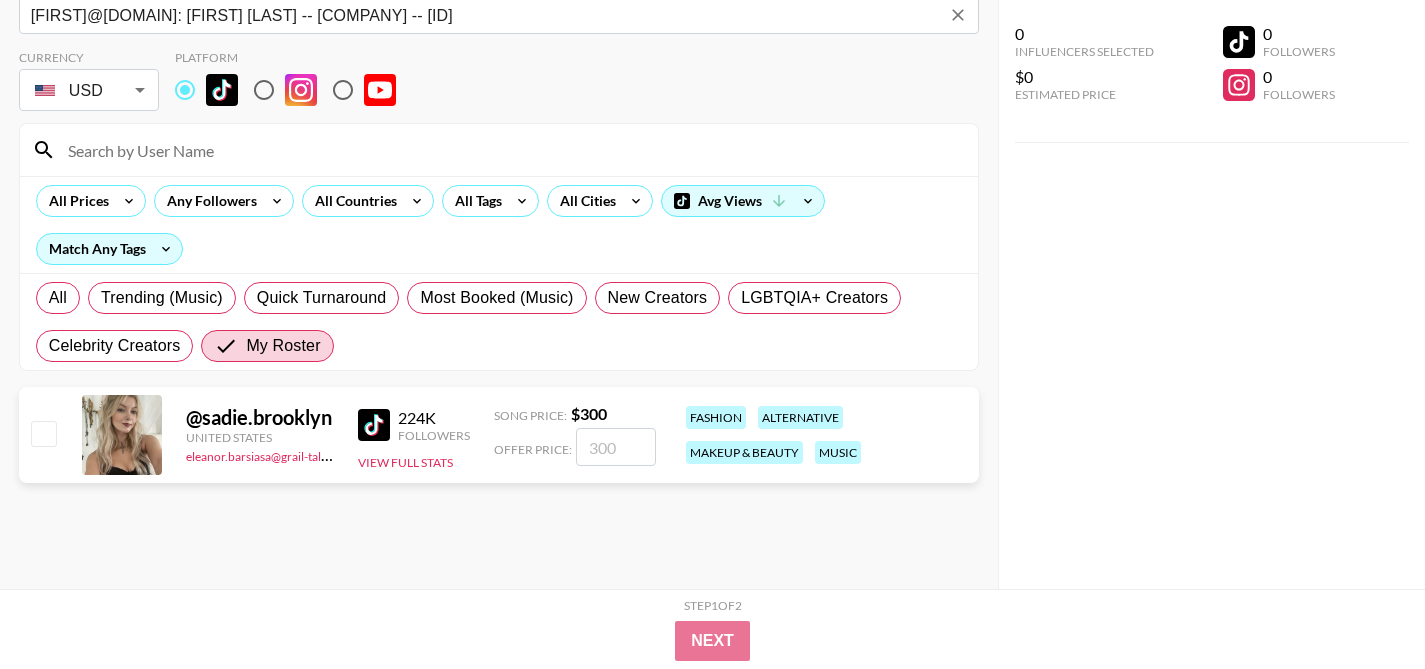 scroll, scrollTop: 142, scrollLeft: 0, axis: vertical 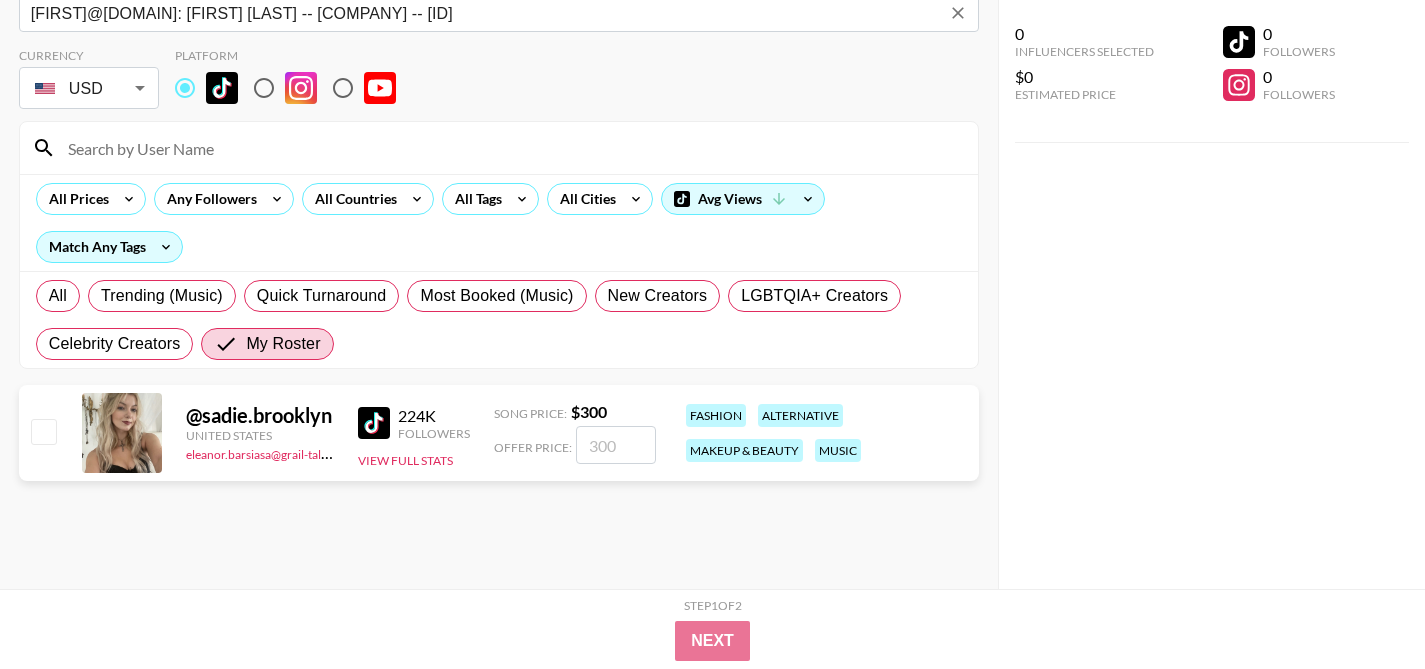 click at bounding box center [43, 431] 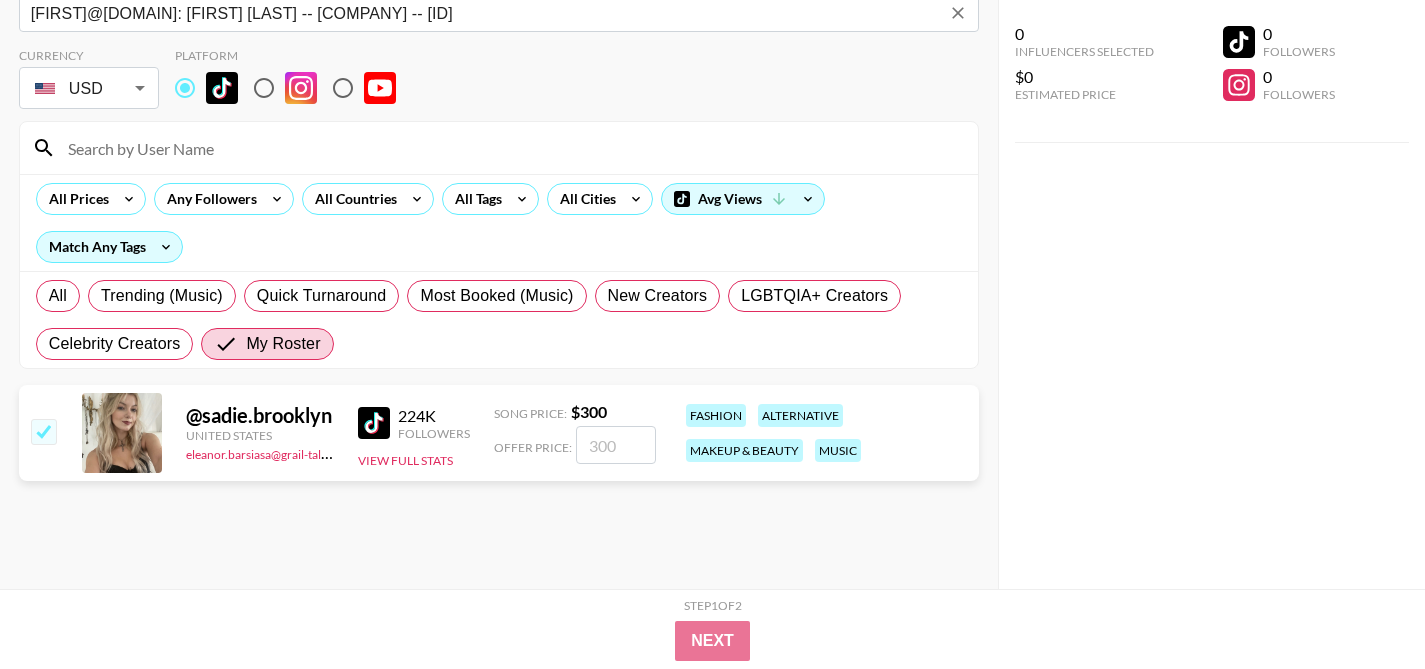 checkbox on "true" 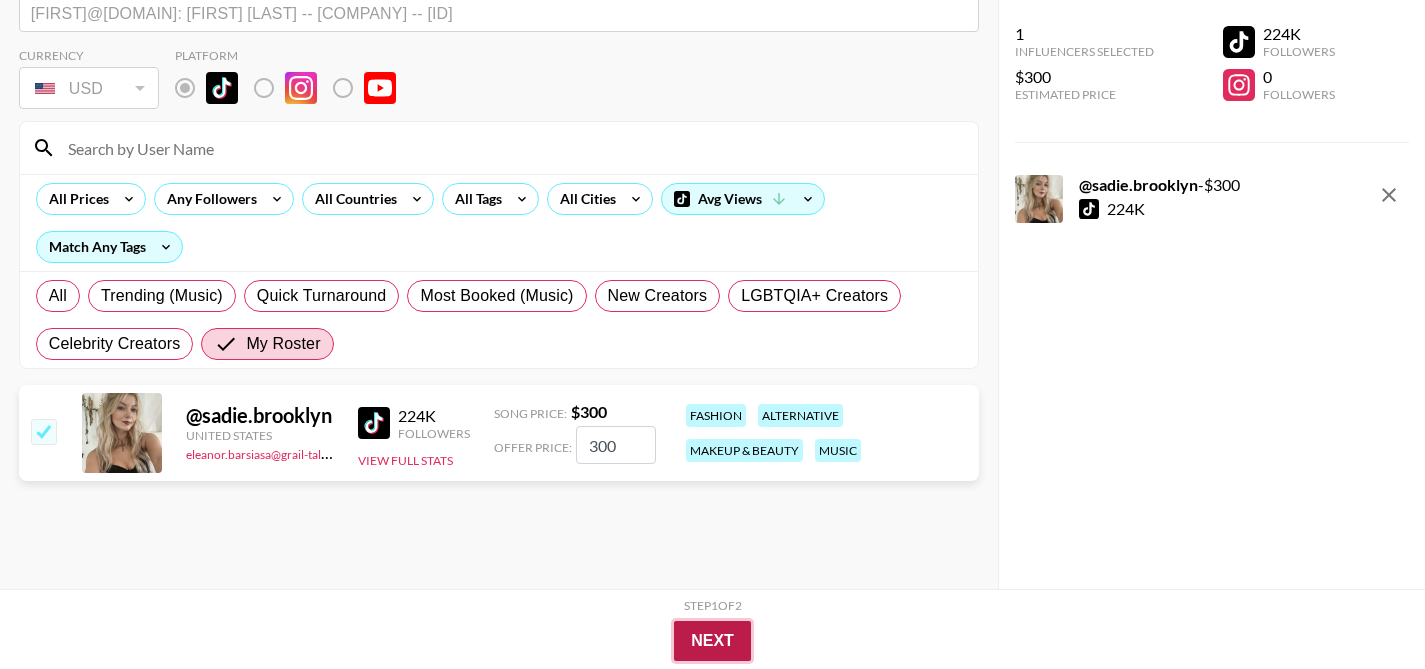 click on "Next" at bounding box center [712, 641] 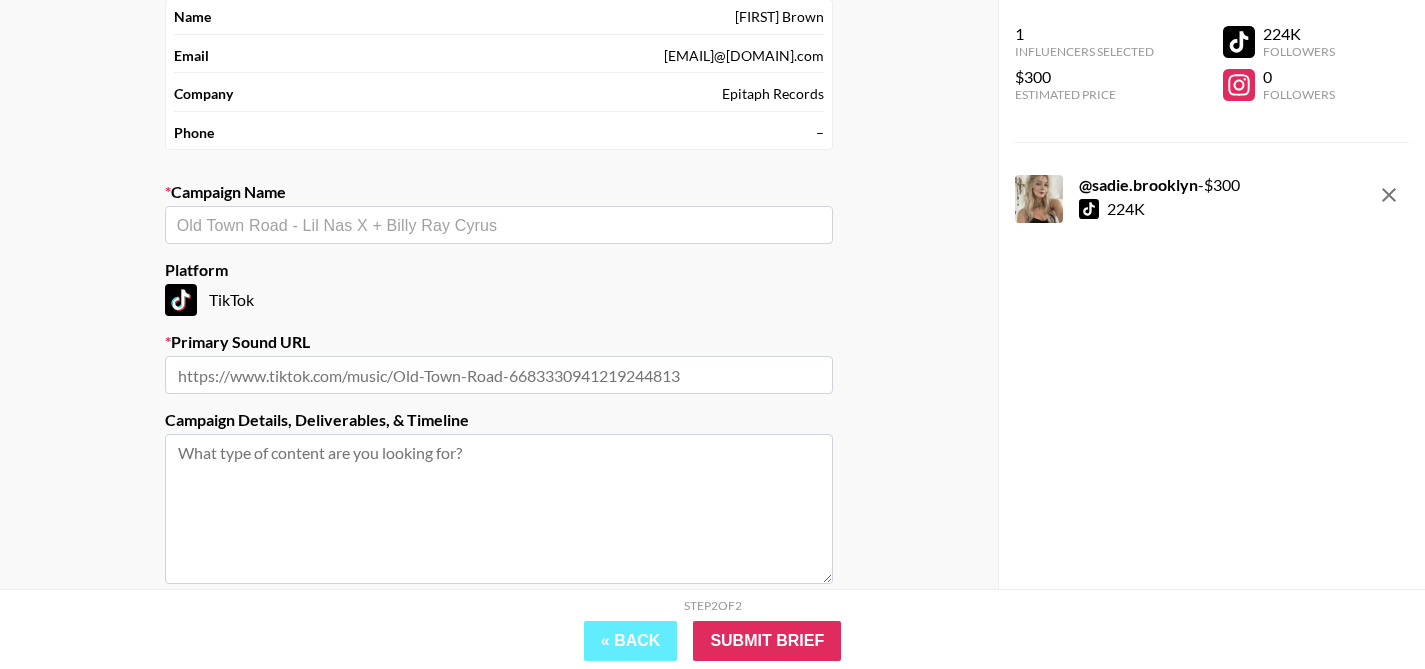 click on "​" at bounding box center (499, 225) 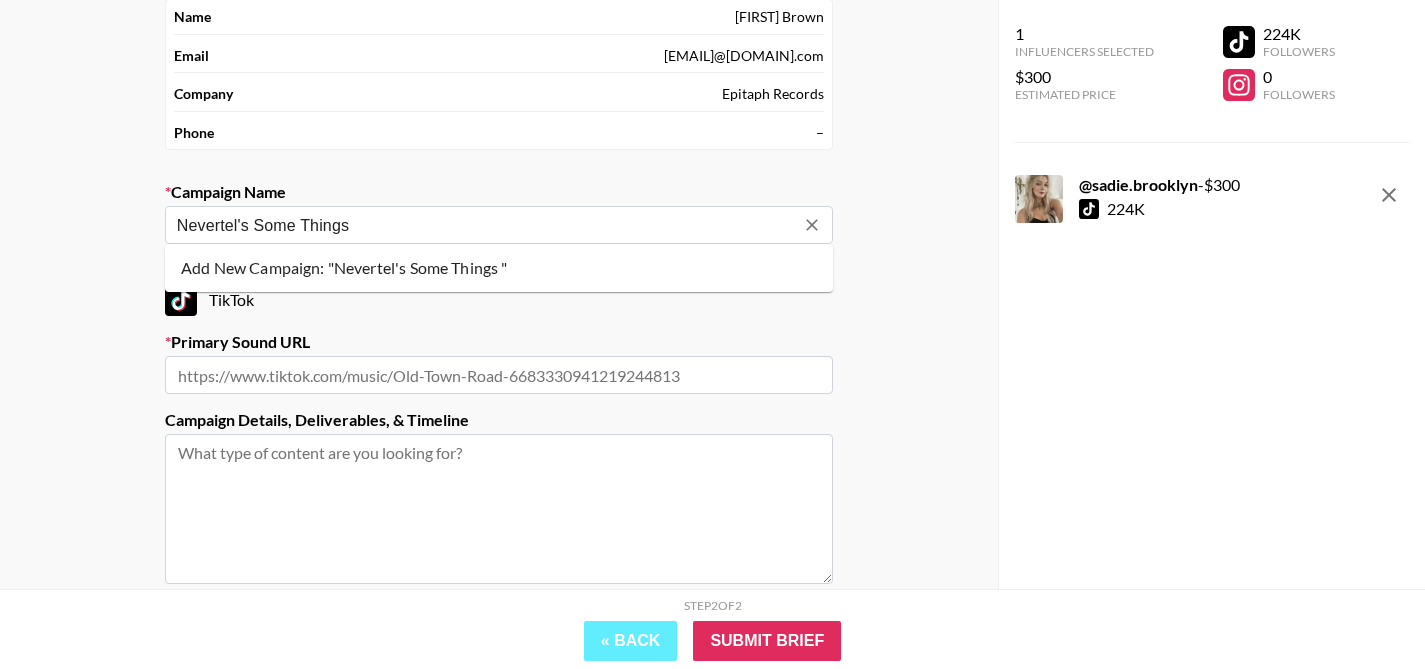 click on "Add New Campaign: "Nevertel's Some Things "" at bounding box center (499, 268) 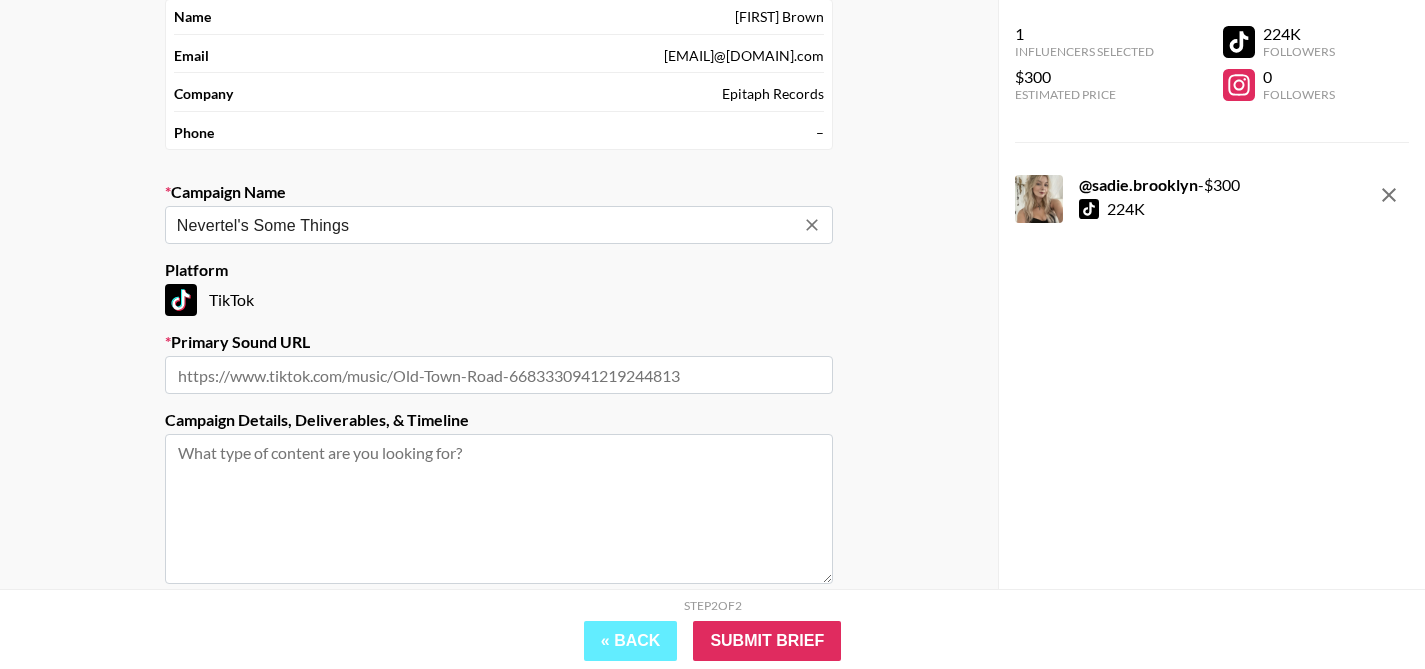 type on "Nevertel's Some Things" 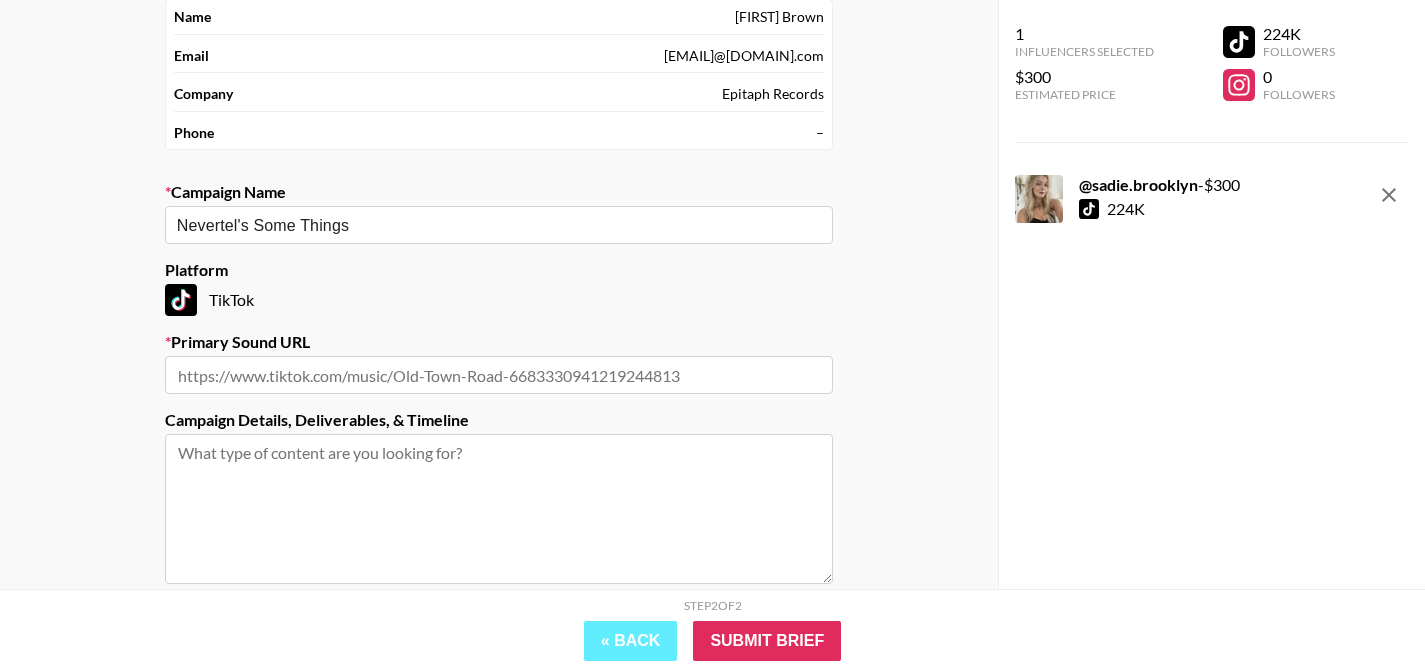 paste on "https://www.tiktok.com/music/Some-Things-7527056526629309215" 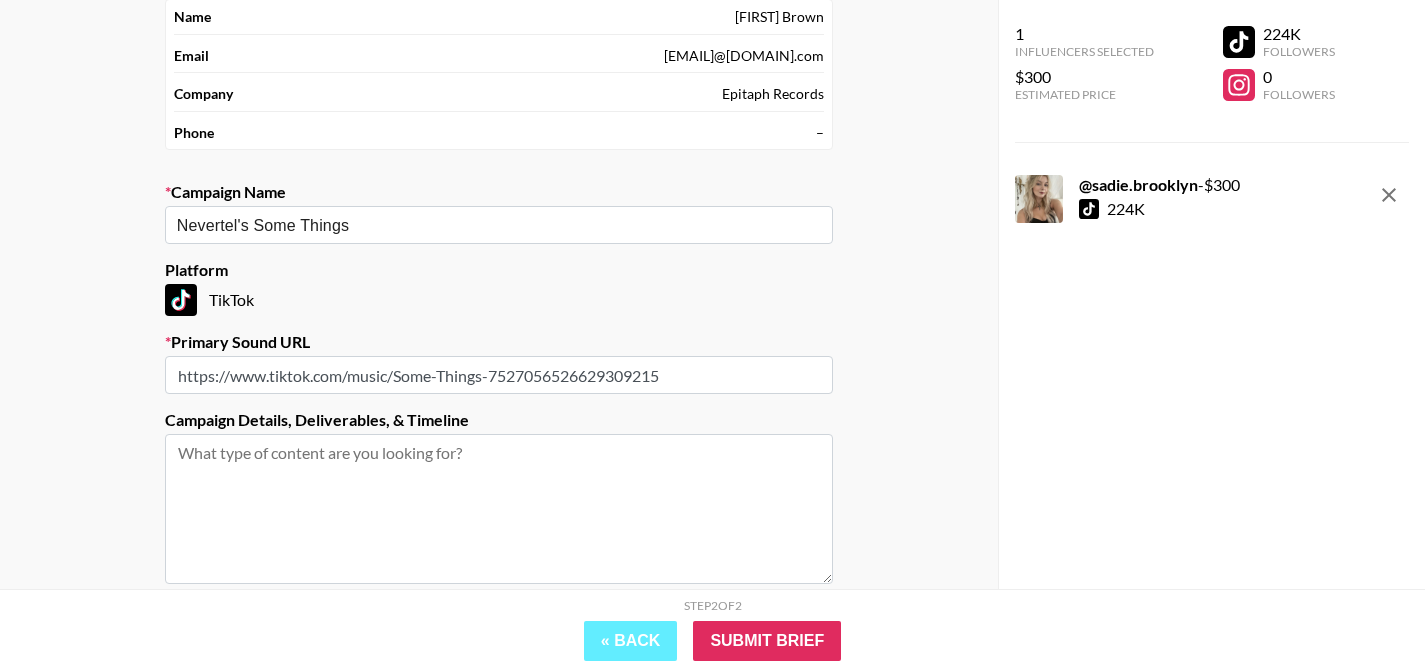 type on "https://www.tiktok.com/music/Some-Things-7527056526629309215" 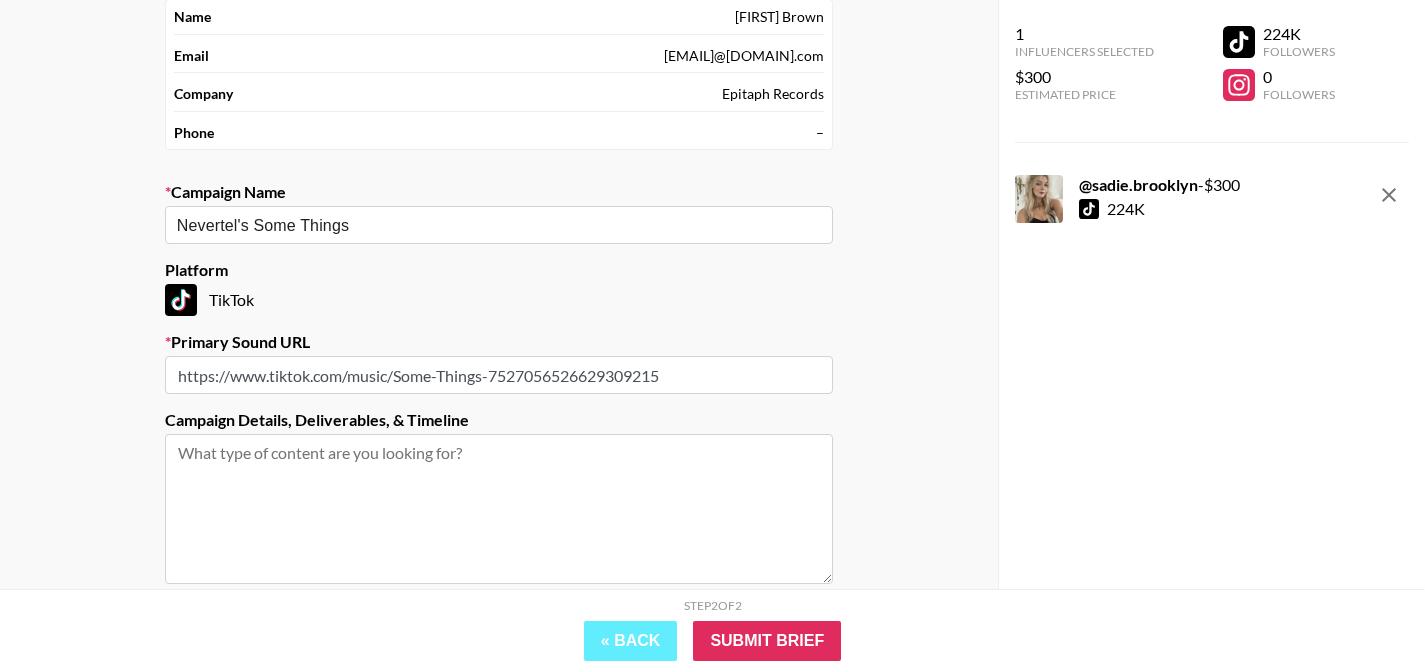 click at bounding box center (499, 509) 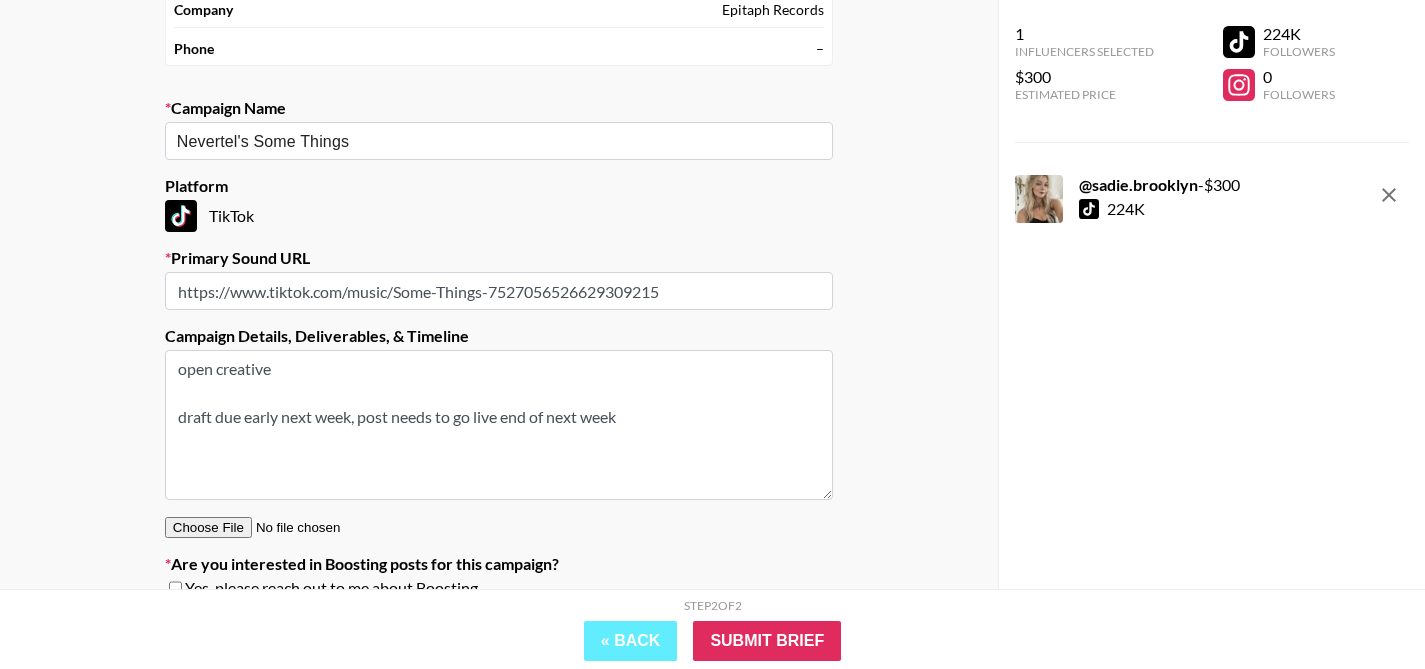 scroll, scrollTop: 315, scrollLeft: 0, axis: vertical 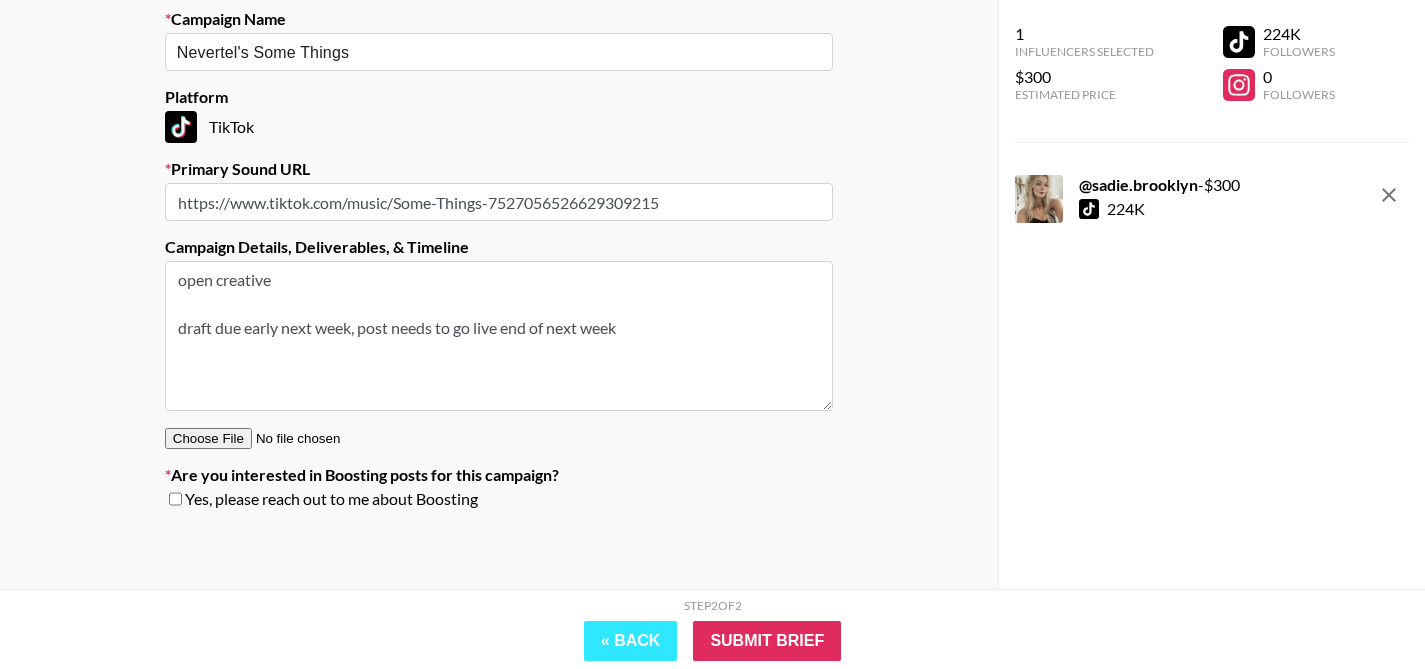 type on "open creative
draft due early next week, post needs to go live end of next week" 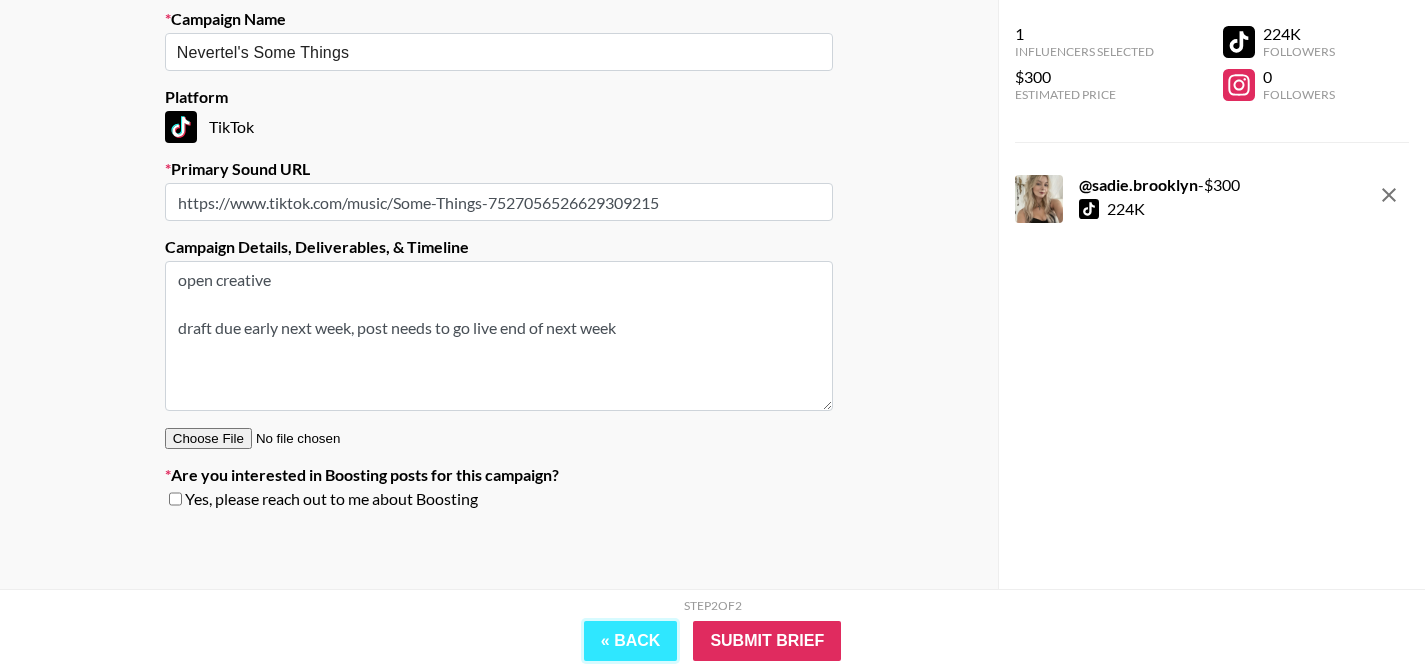 click on "« Back" at bounding box center [631, 641] 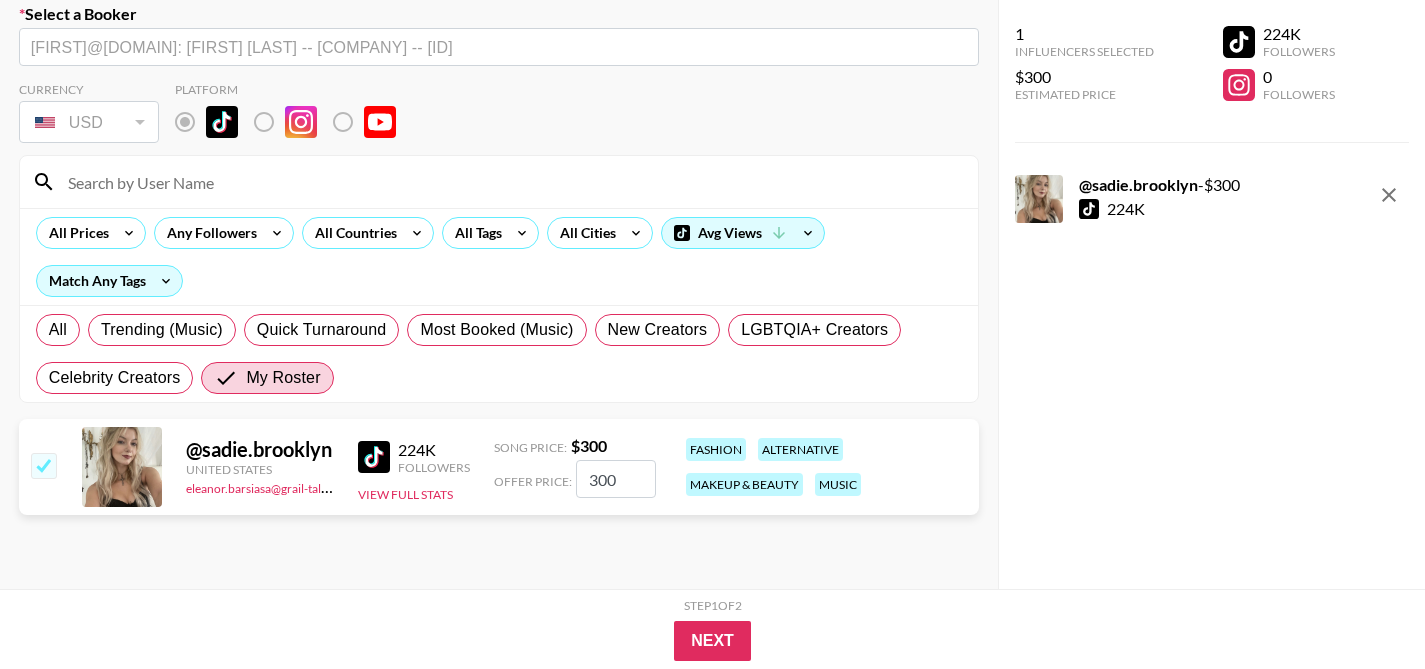 scroll, scrollTop: 124, scrollLeft: 0, axis: vertical 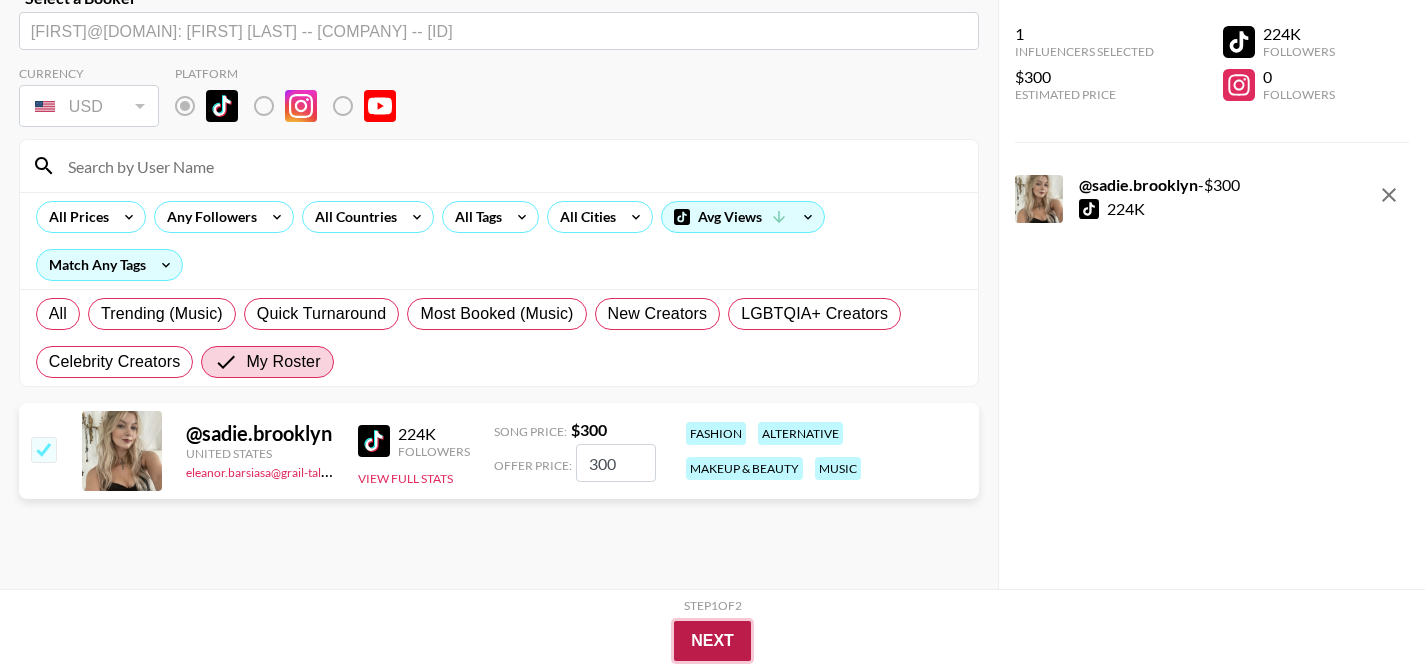 click on "Next" at bounding box center (712, 641) 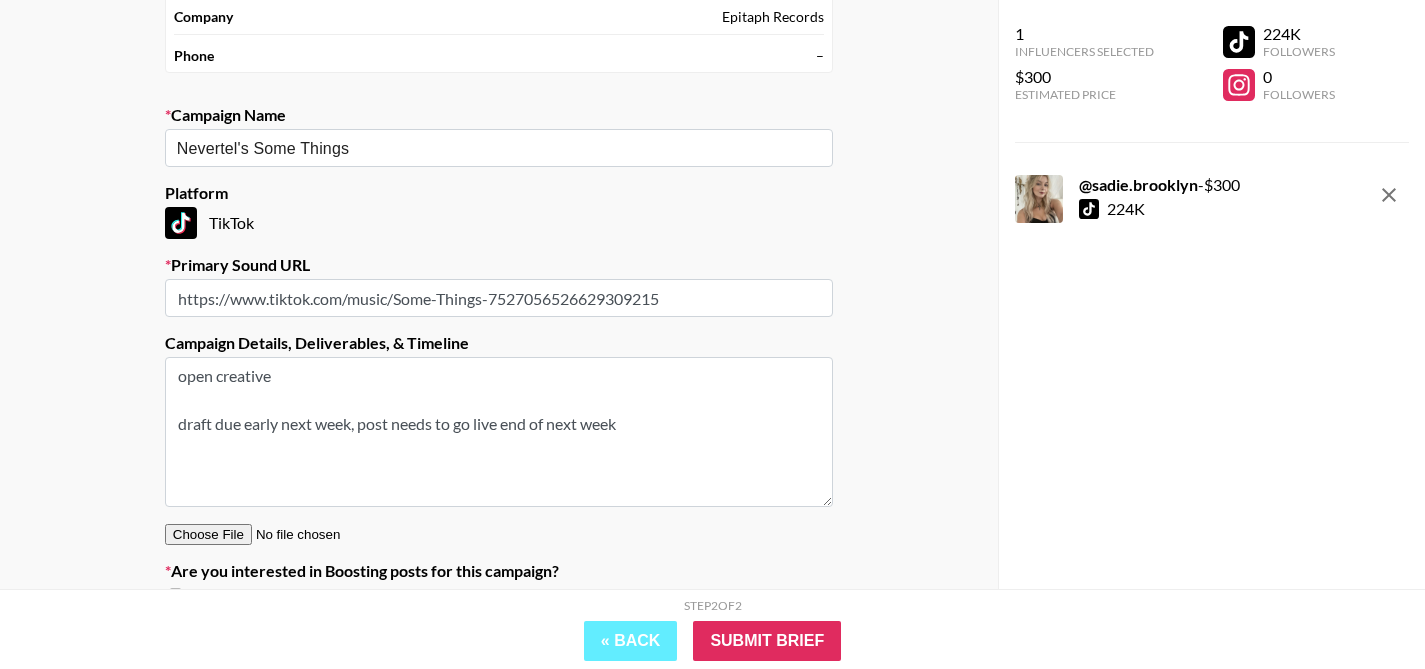 scroll, scrollTop: 315, scrollLeft: 0, axis: vertical 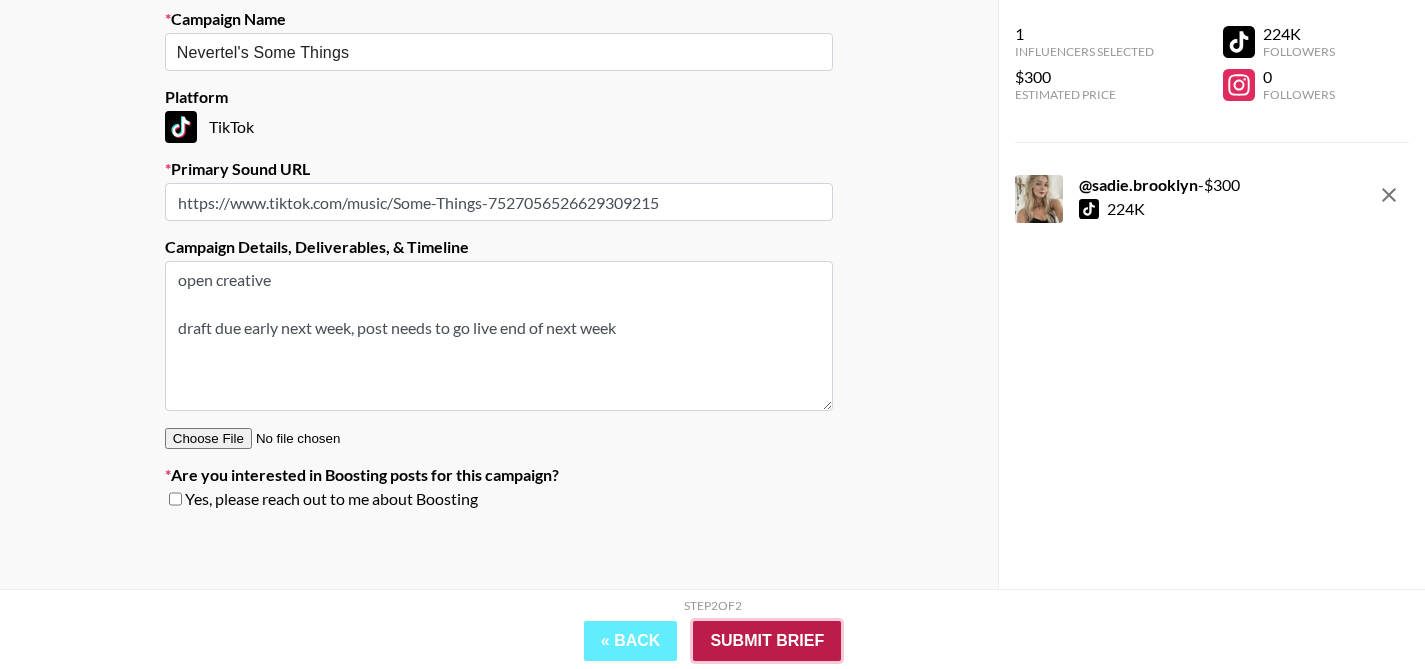 click on "Submit Brief" at bounding box center (767, 641) 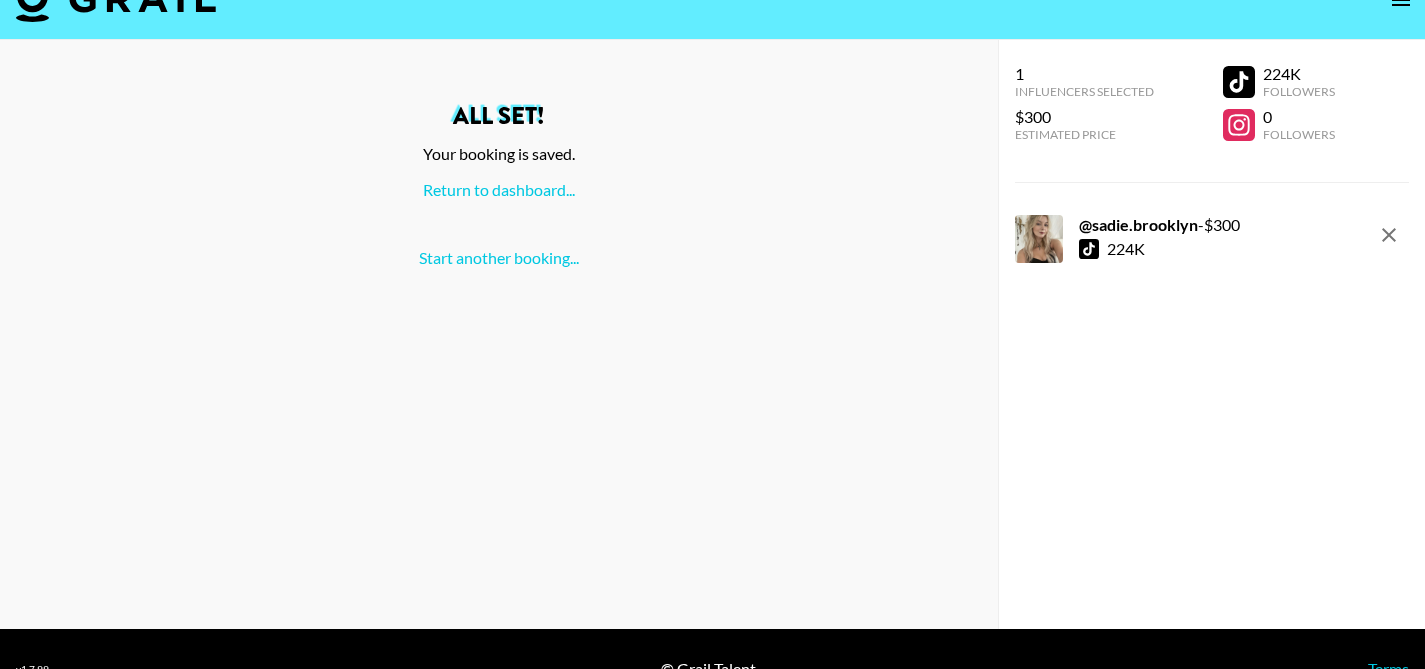 scroll, scrollTop: 0, scrollLeft: 0, axis: both 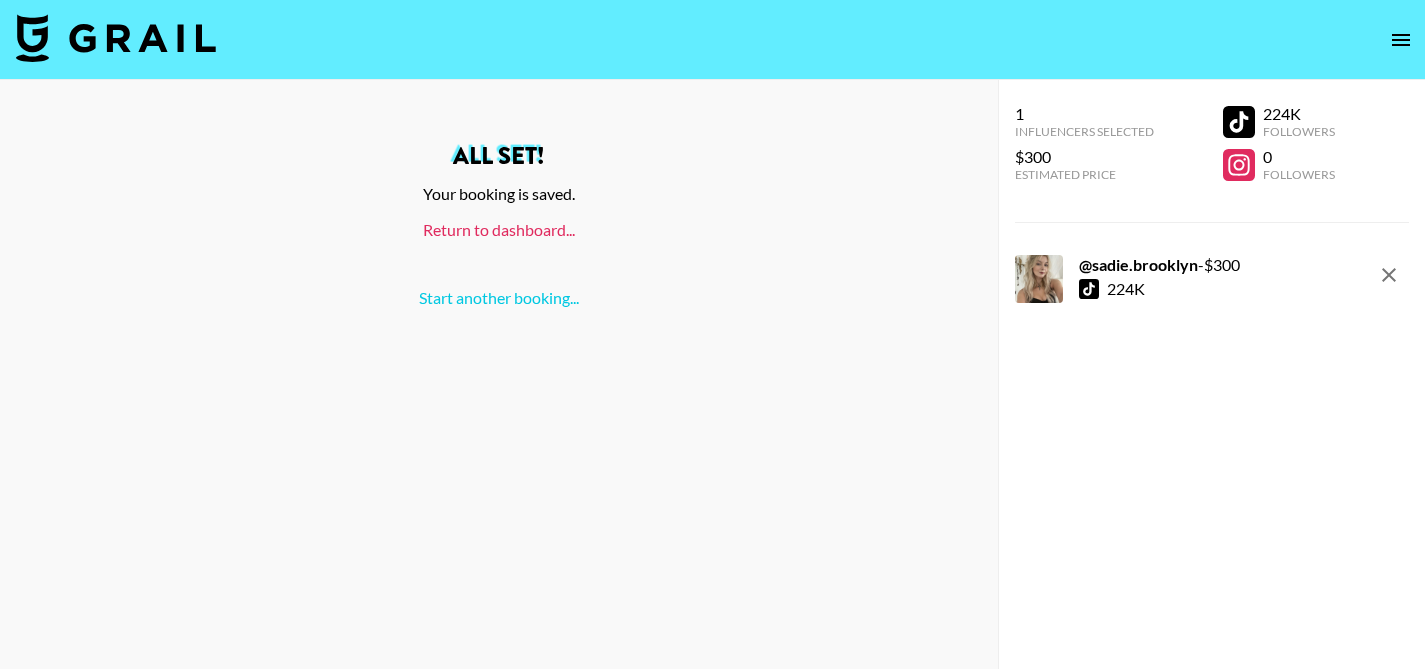 click on "Return to dashboard..." at bounding box center [499, 229] 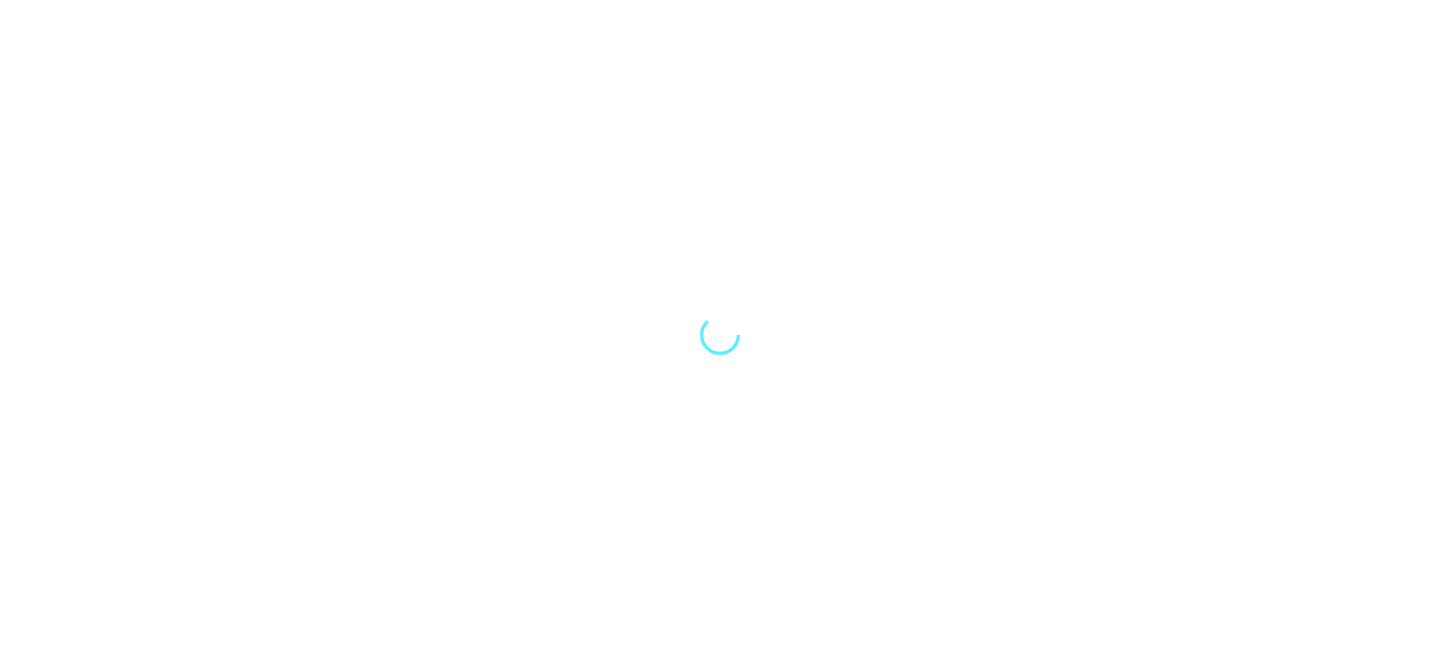 scroll, scrollTop: 0, scrollLeft: 0, axis: both 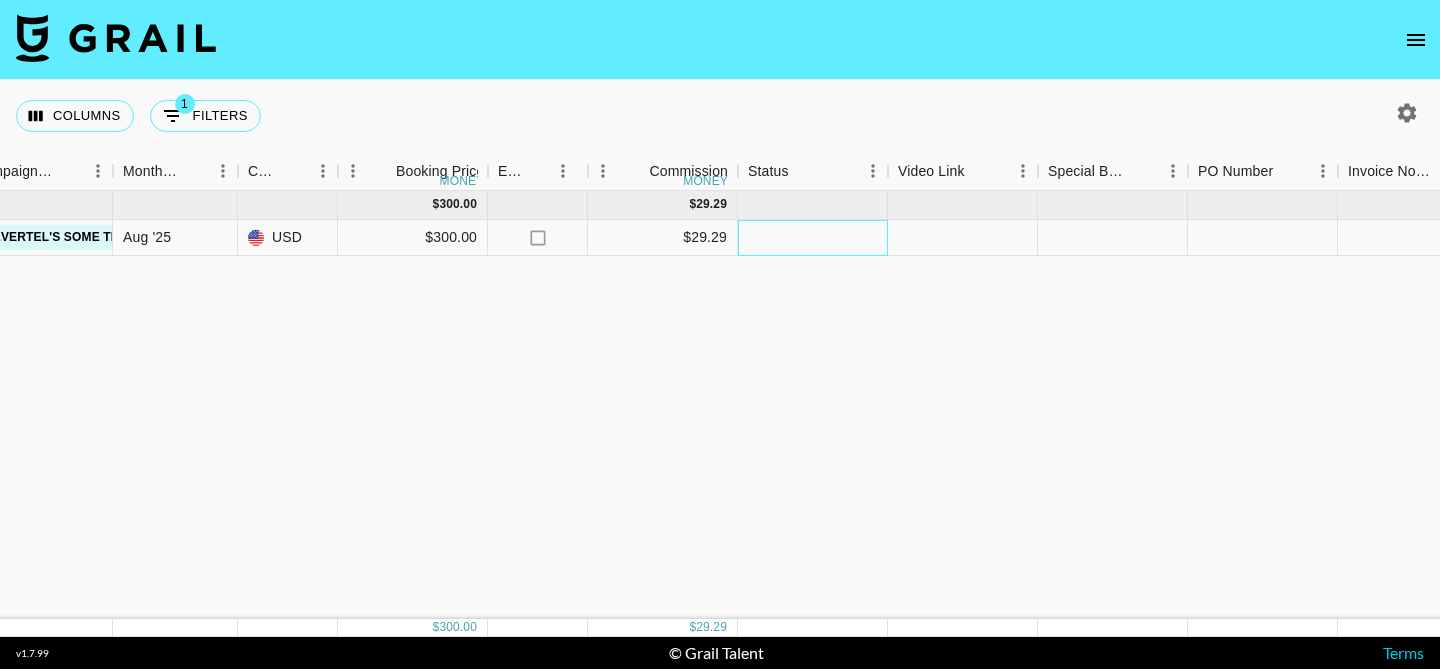 click at bounding box center (813, 238) 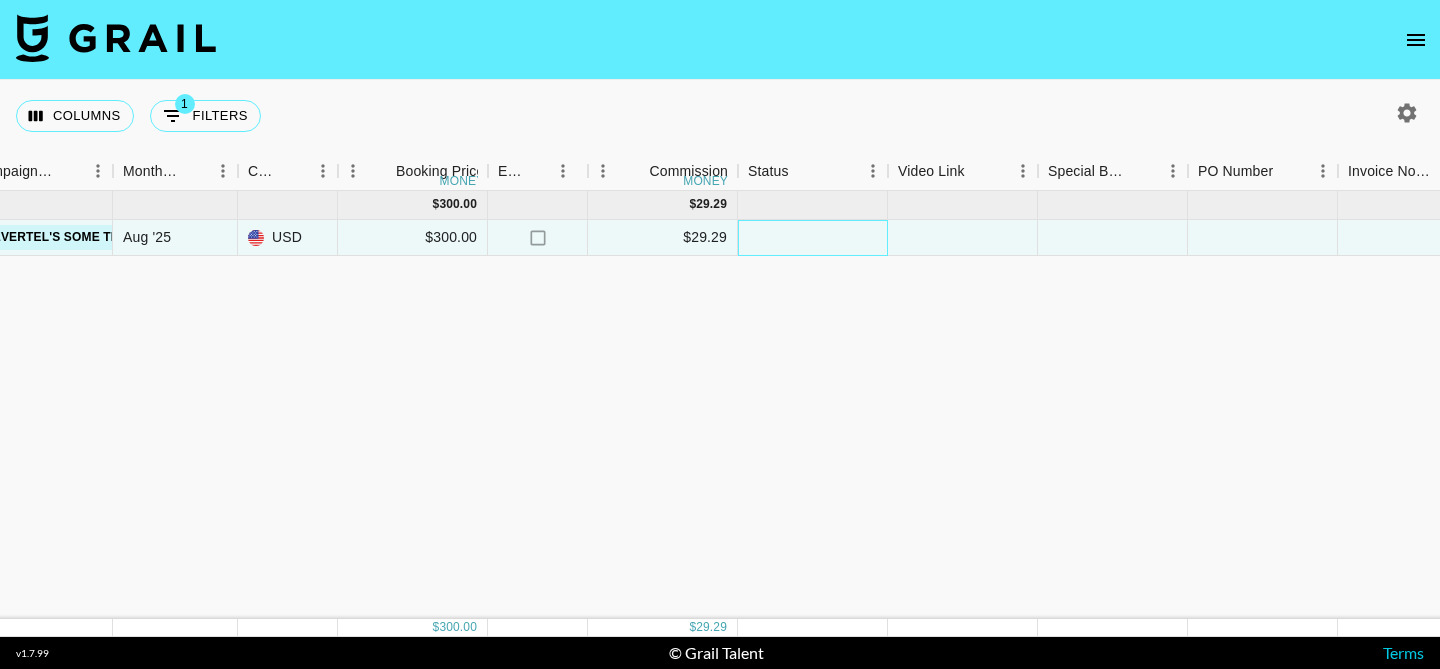 click at bounding box center [813, 238] 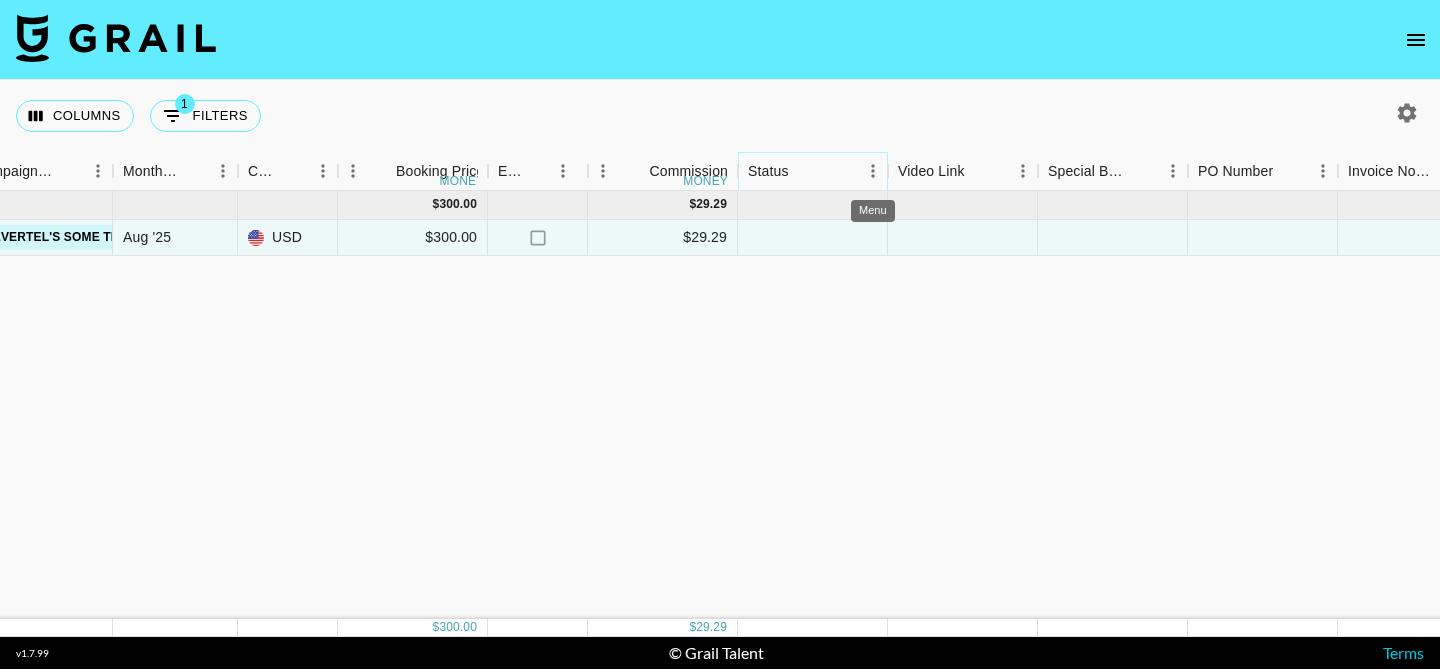 click 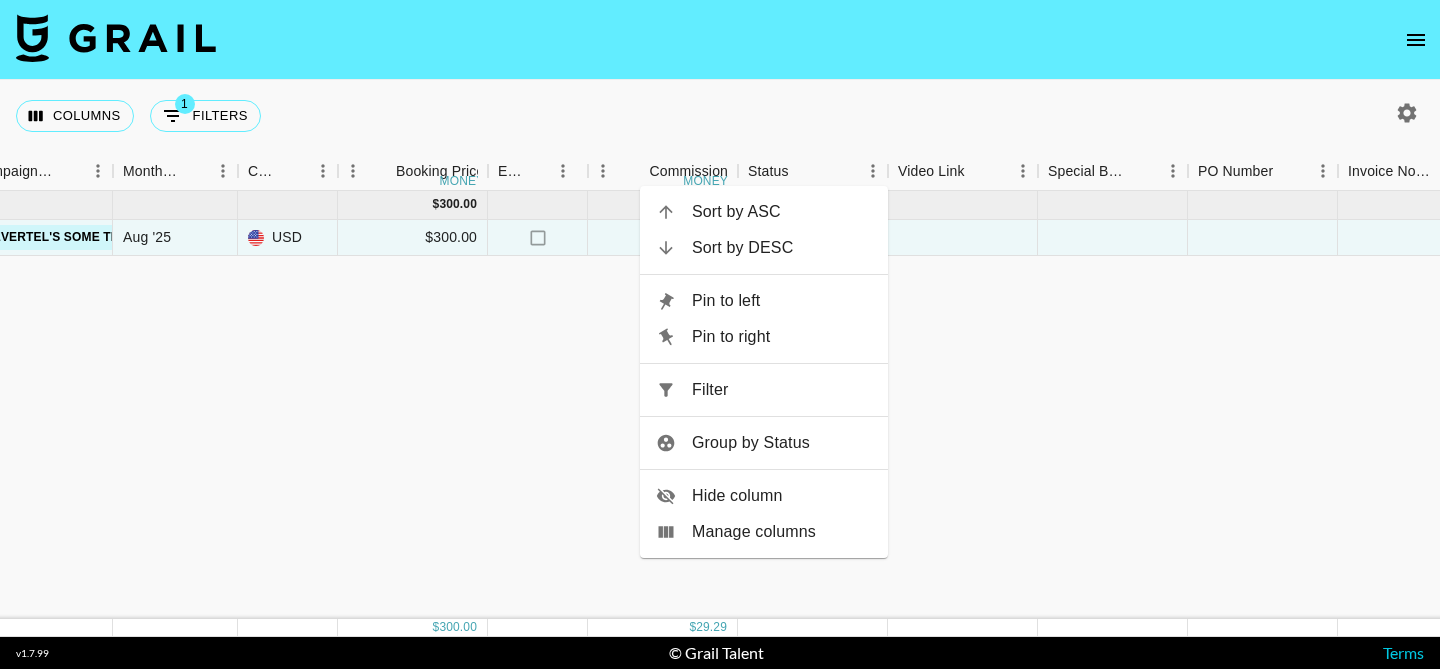 click on "Filter
Aug '[YEAR]  ( 1 ) $ 300.00 $ 29.29 sadie.brooklyn@[example.com] [example.com] Epitaph Records Shamira@[example.com] Nevertel's Some Things  Aug '[YEAR]  USD $300.00 no $29.29 no" at bounding box center (658, 405) 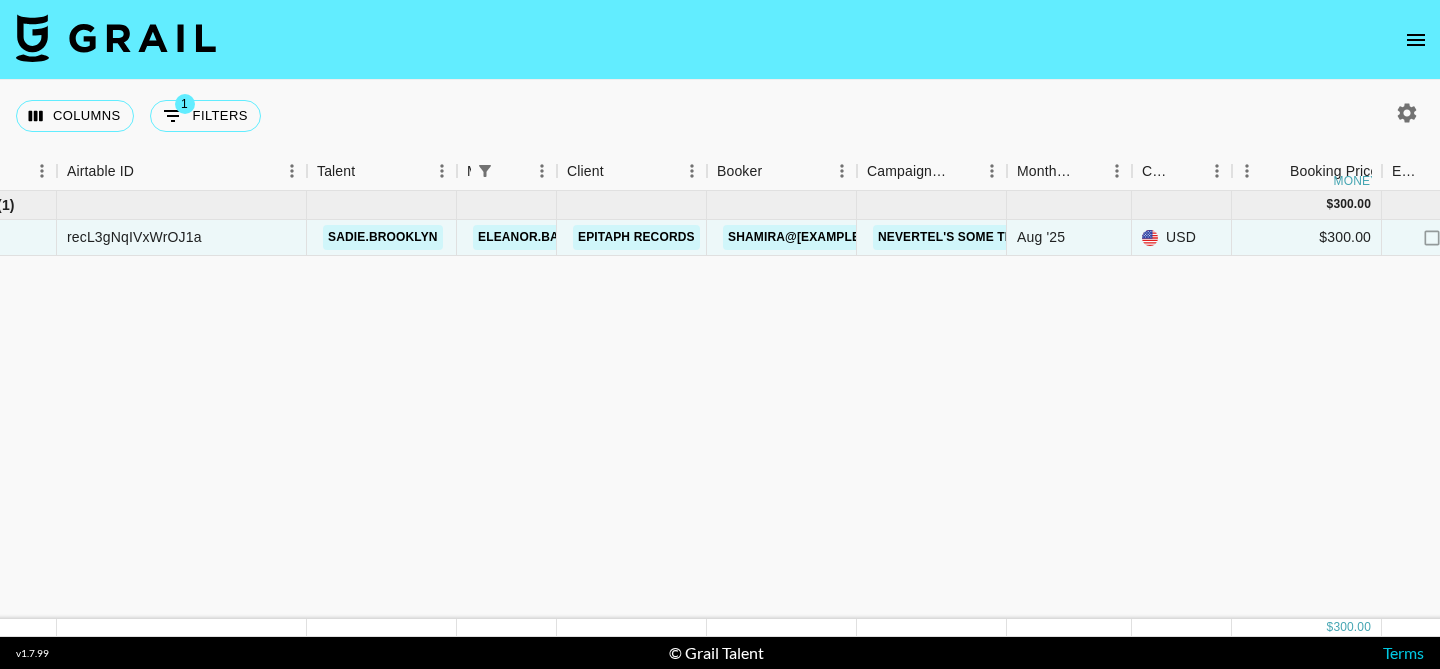 scroll, scrollTop: 0, scrollLeft: 106, axis: horizontal 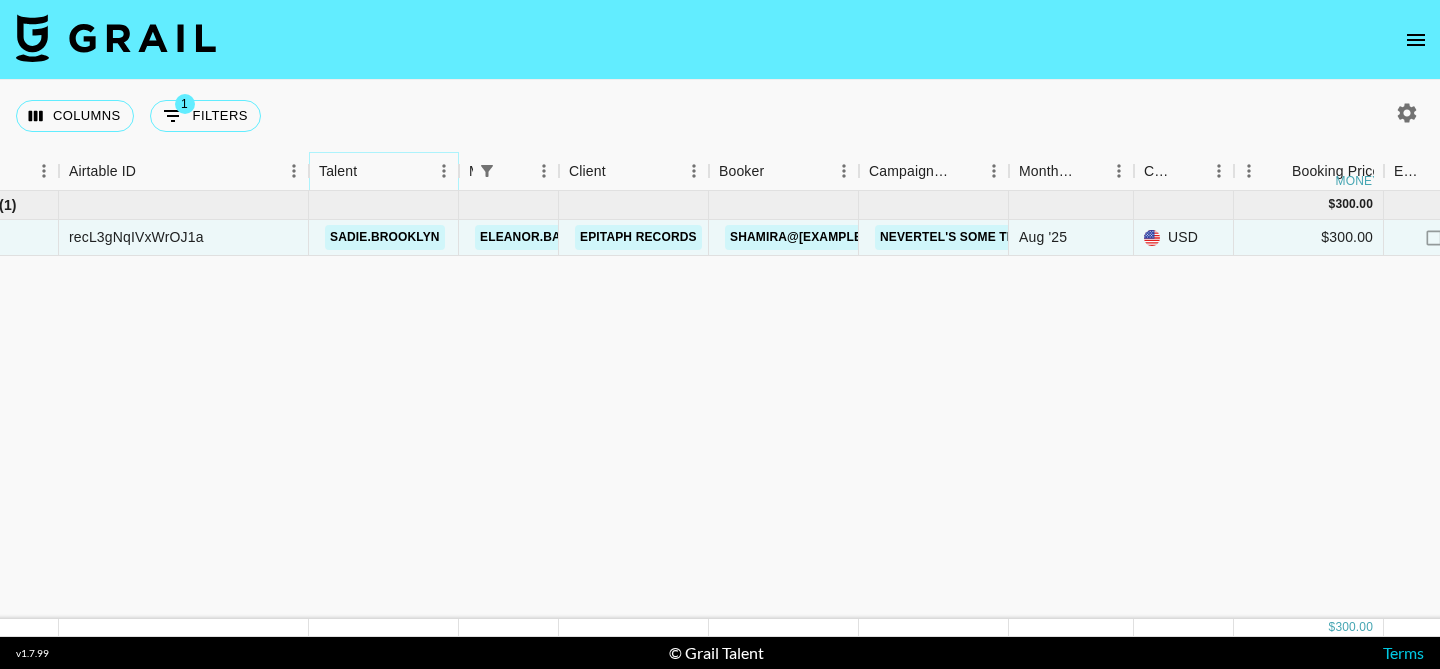 click 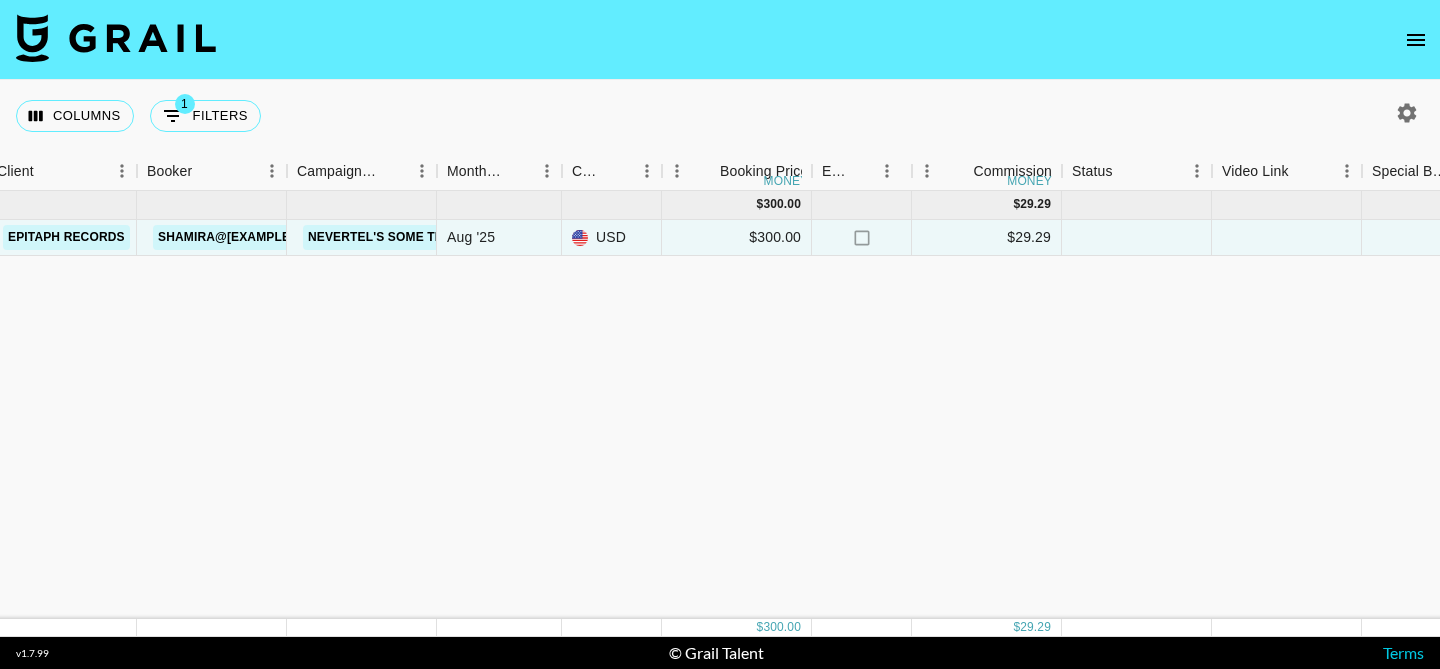 scroll, scrollTop: 0, scrollLeft: 724, axis: horizontal 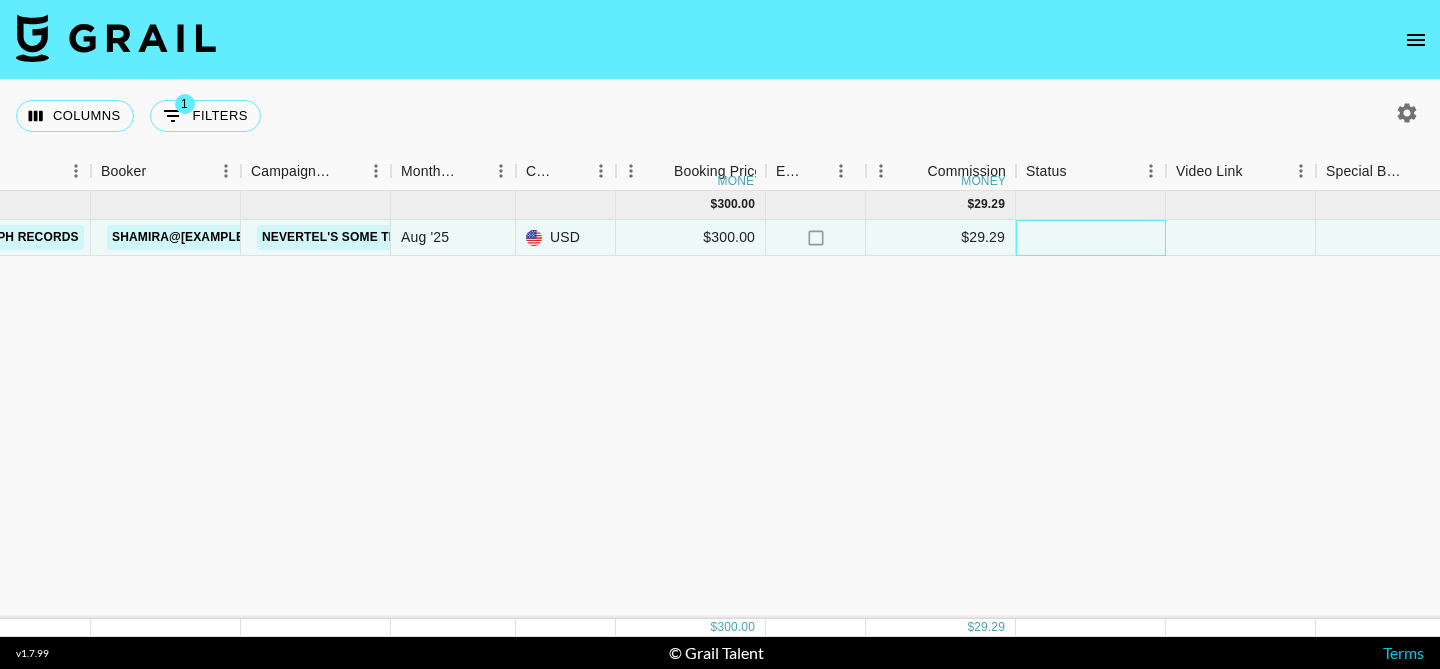 click at bounding box center (1091, 238) 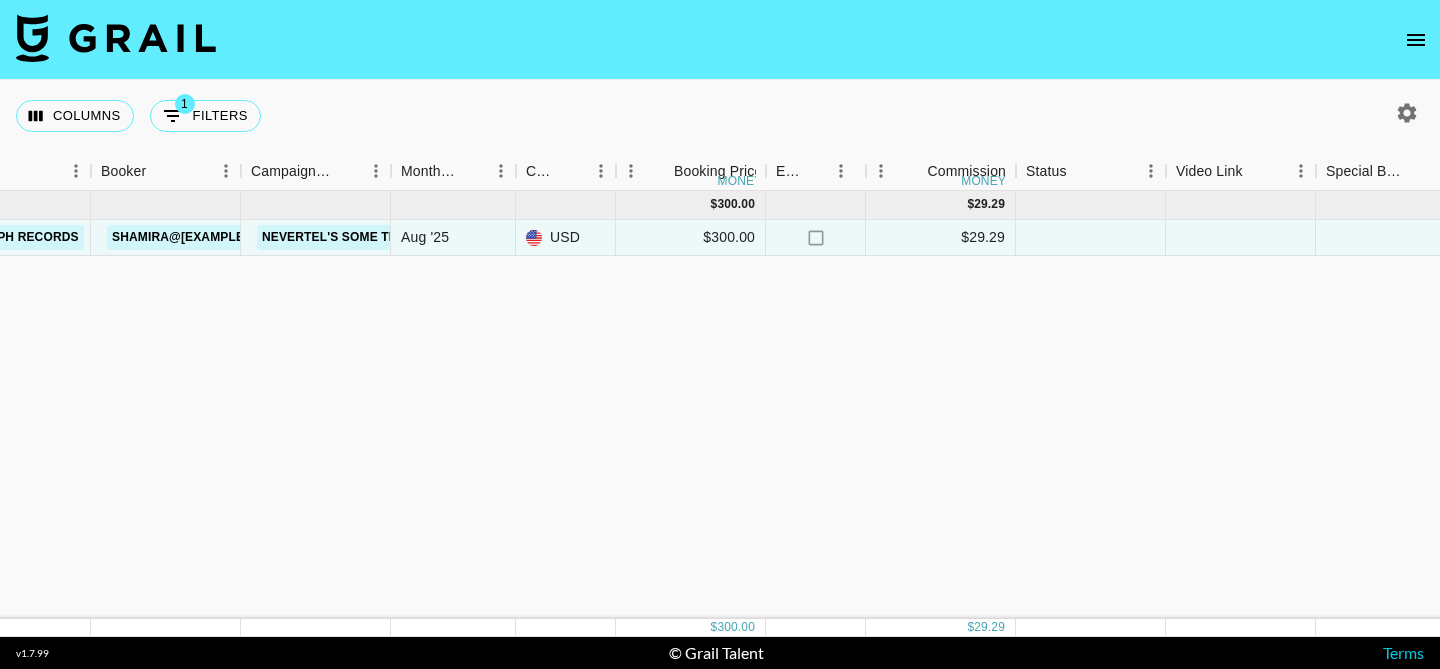 click 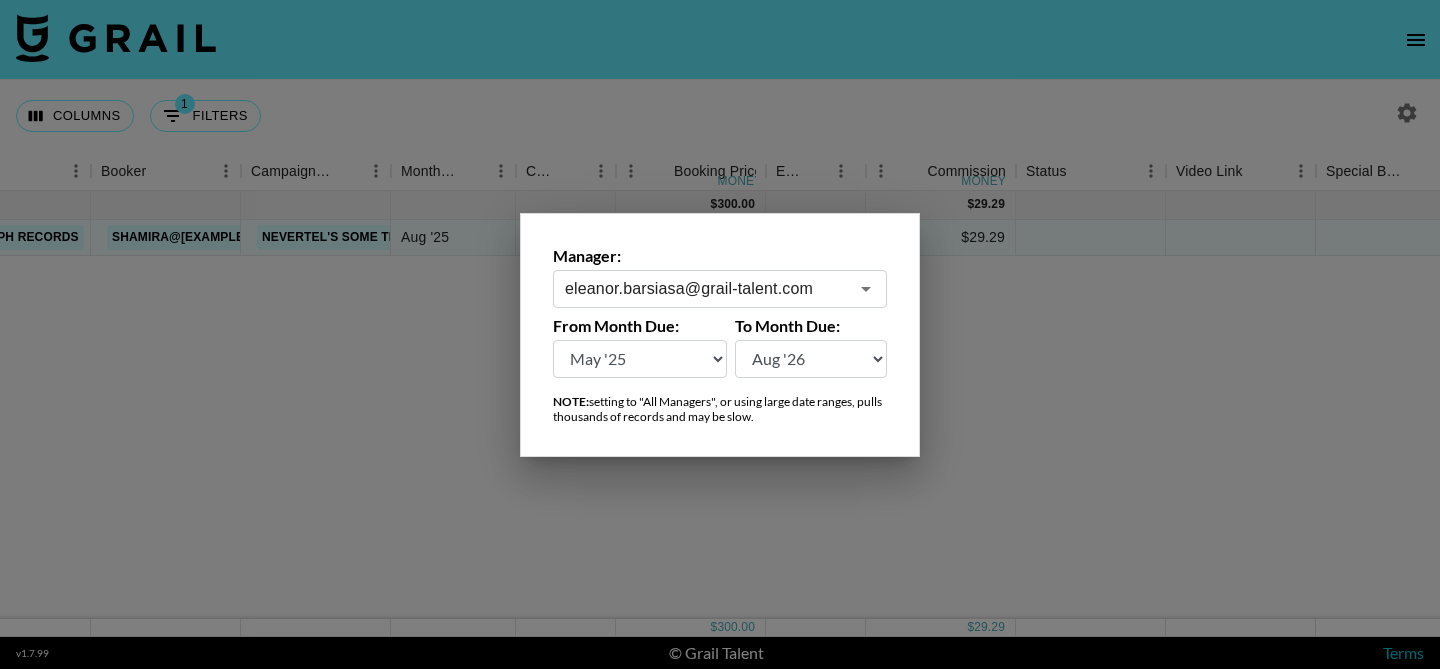 click at bounding box center [720, 334] 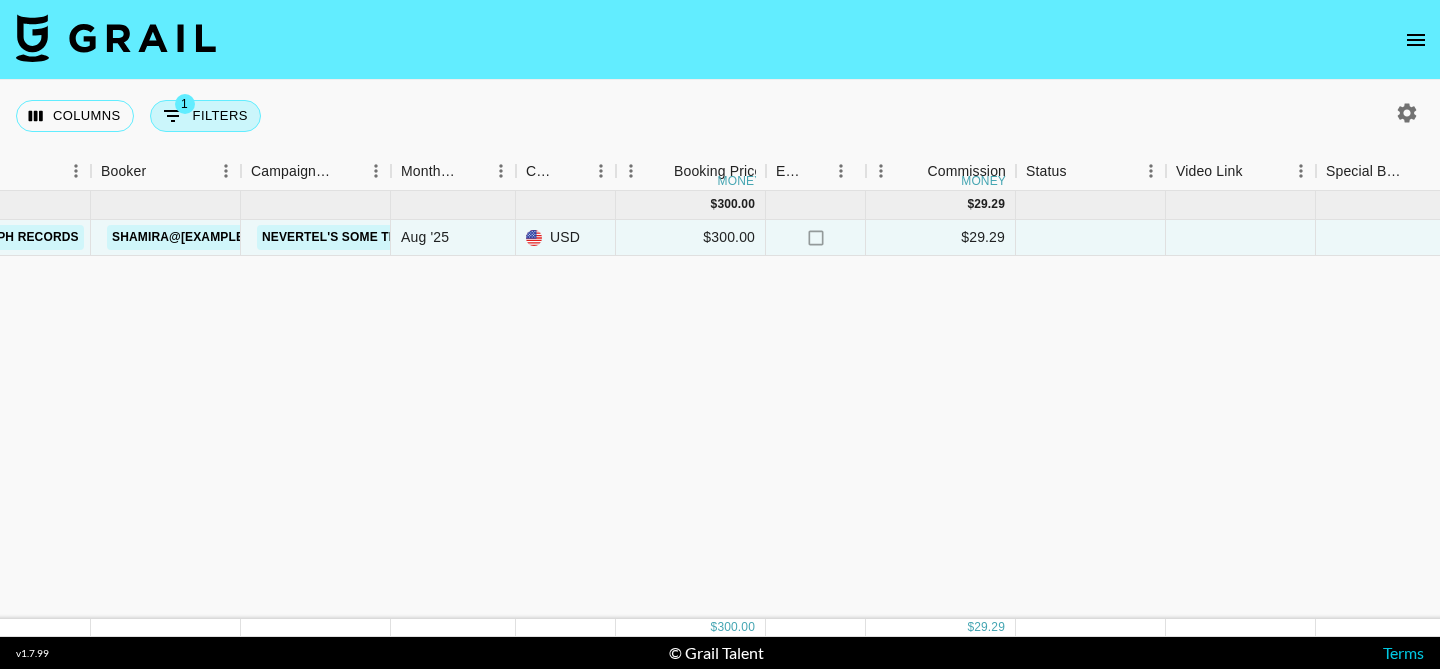 click on "1 Filters" at bounding box center (205, 116) 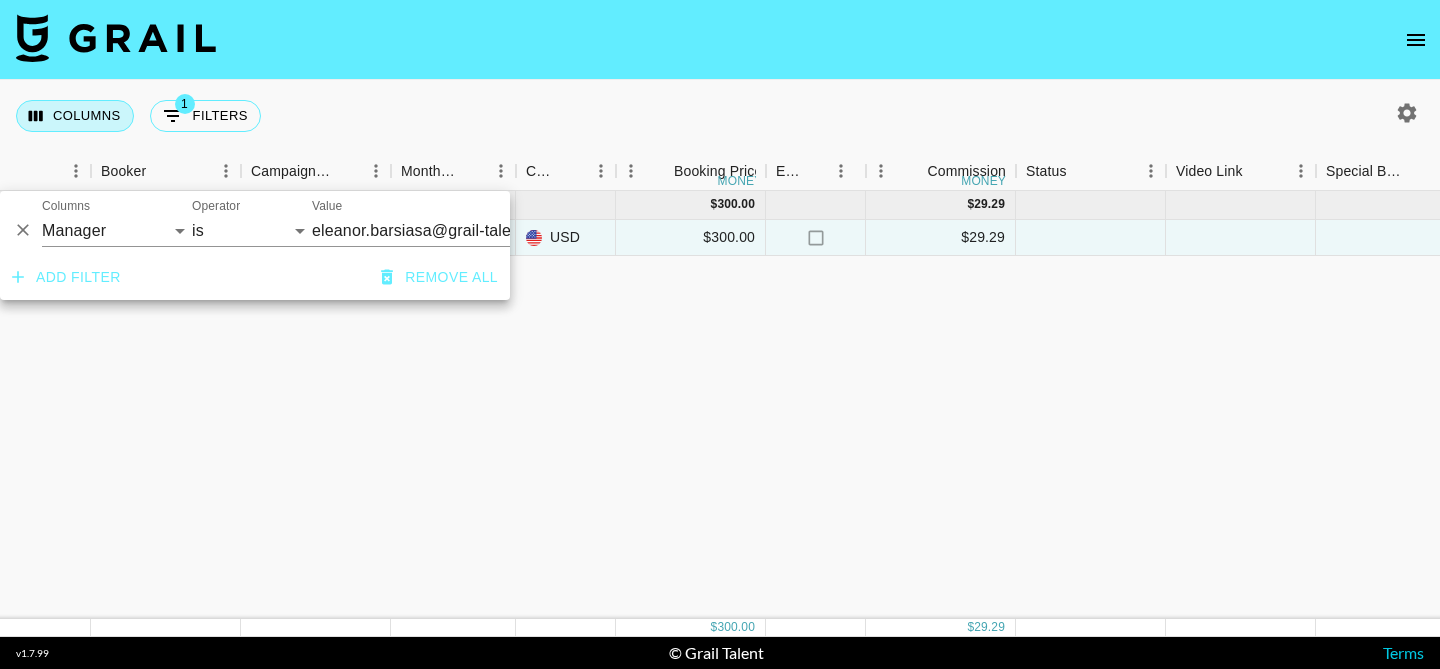 click on "Columns" at bounding box center [75, 116] 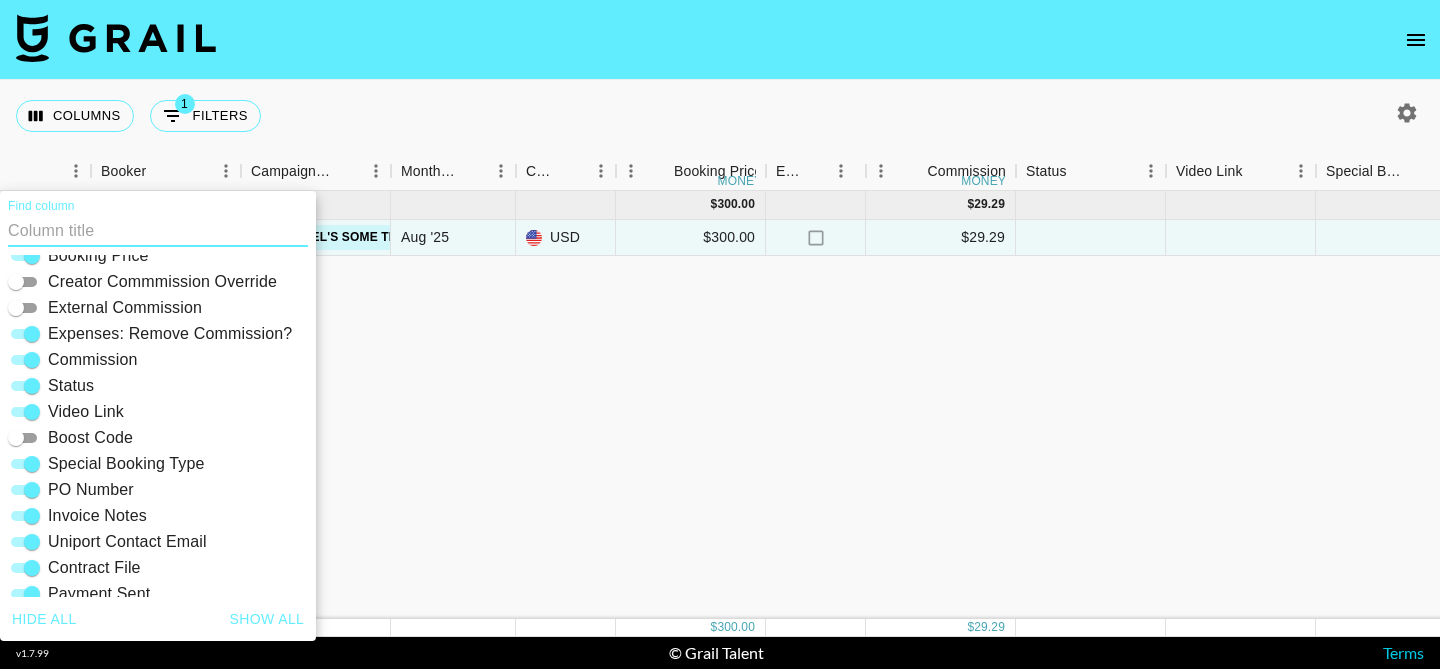 scroll, scrollTop: 0, scrollLeft: 0, axis: both 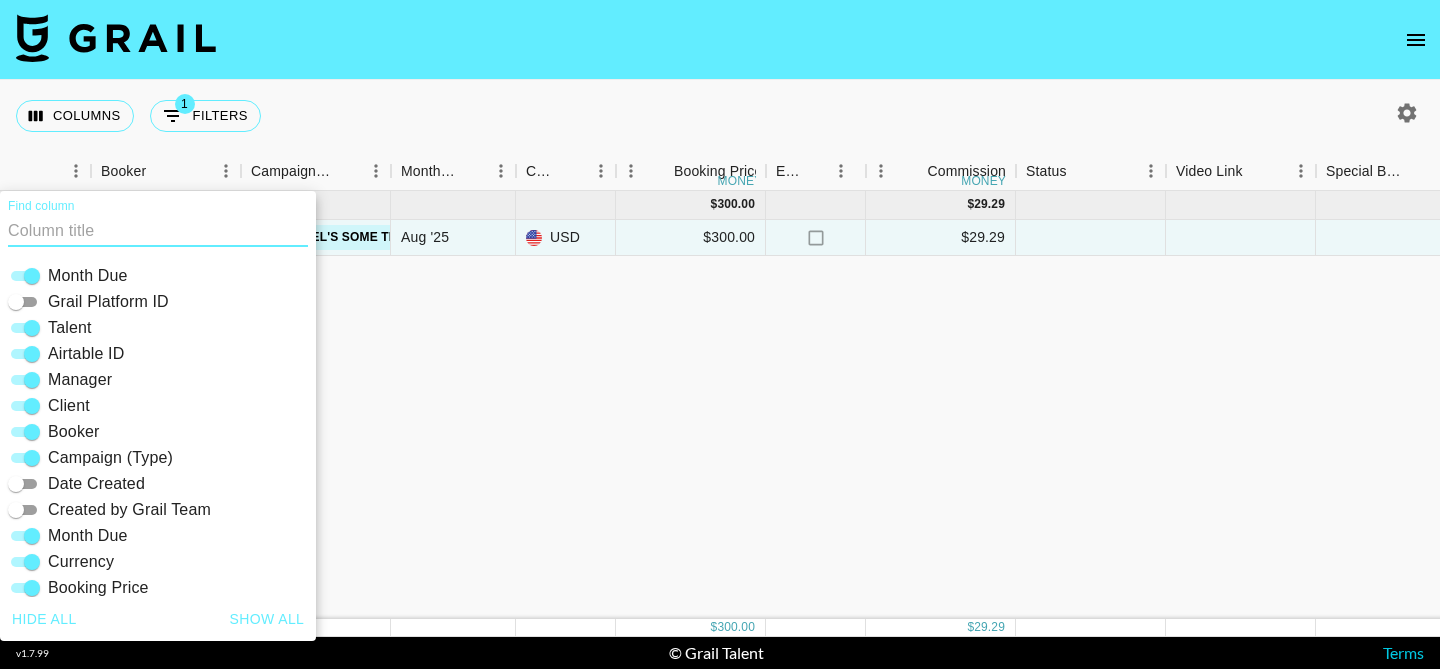 click on "Aug '25  ( 1 ) $ 300.00 $ 29.29 sadie.brooklyn recL3gNqIVxWrOJ1a eleanor.barsiasa@grail-talent.com Epitaph Records Shamira@epitaph.com Nevertel's Some Things  Aug '25  USD $300.00 no $29.29 no" at bounding box center [936, 405] 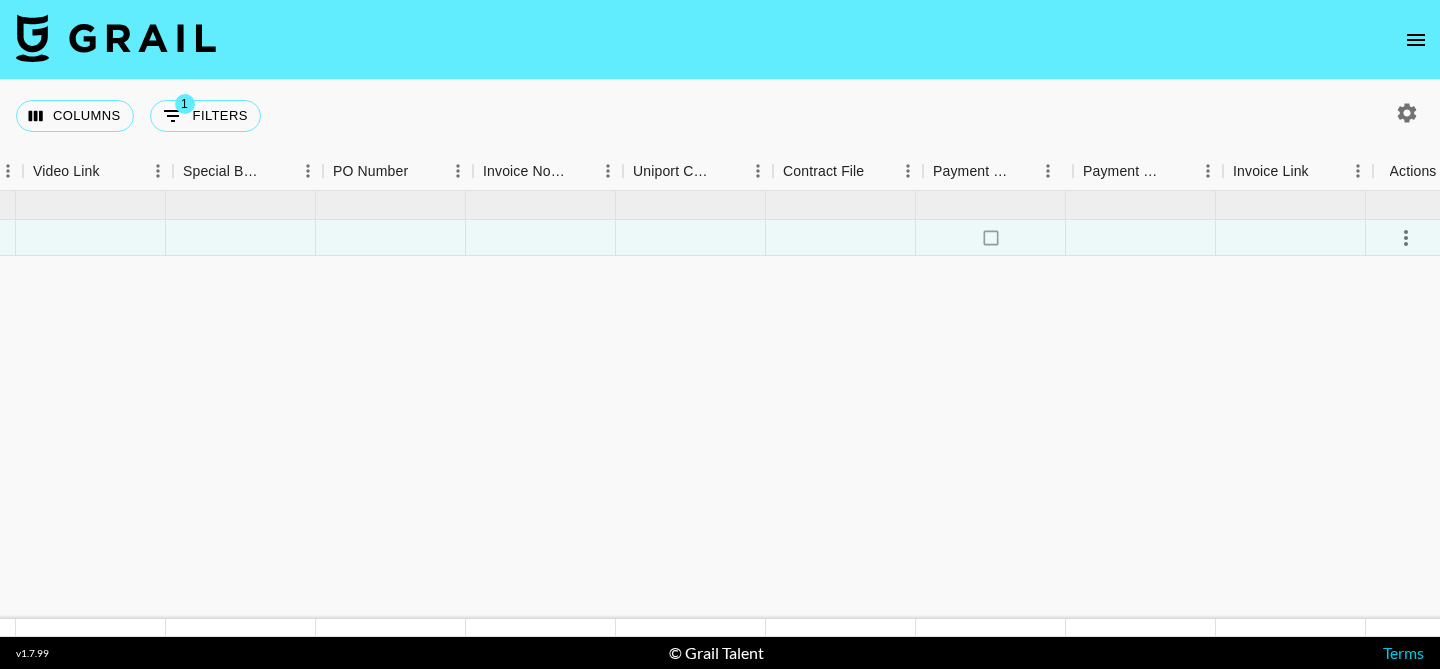 scroll, scrollTop: 0, scrollLeft: 1880, axis: horizontal 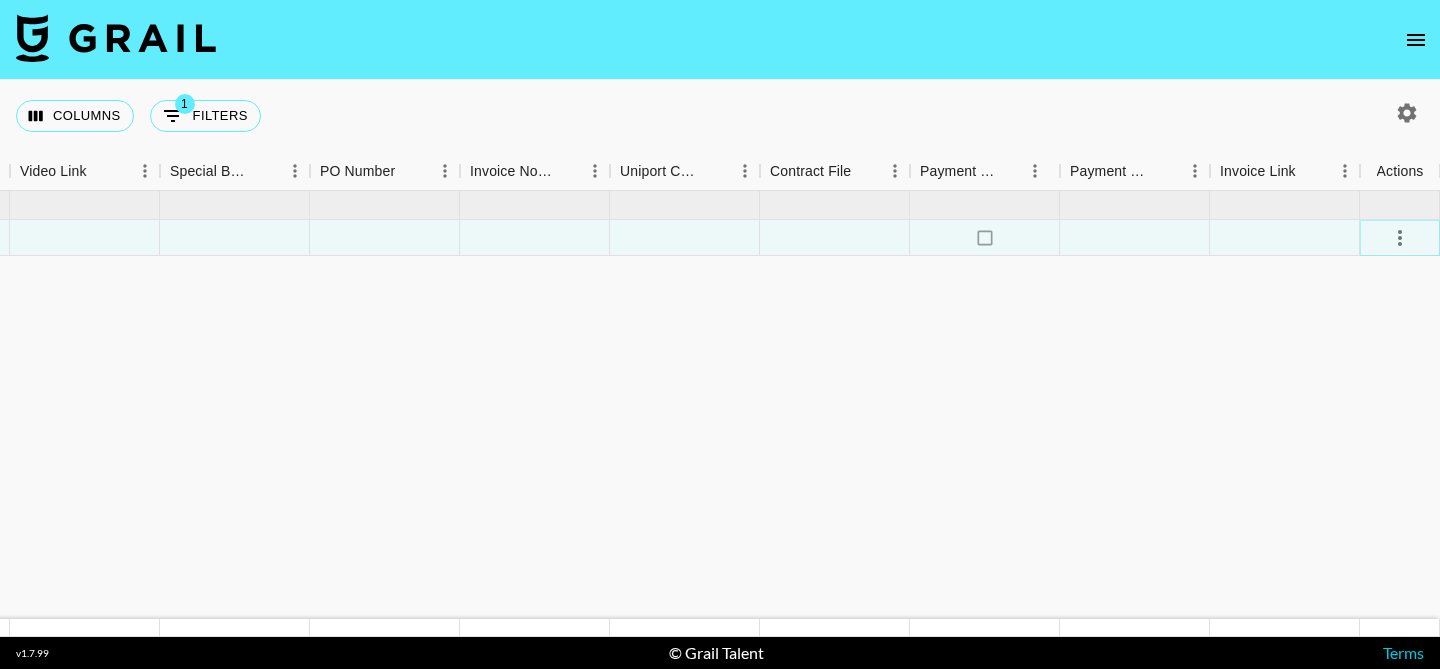 click 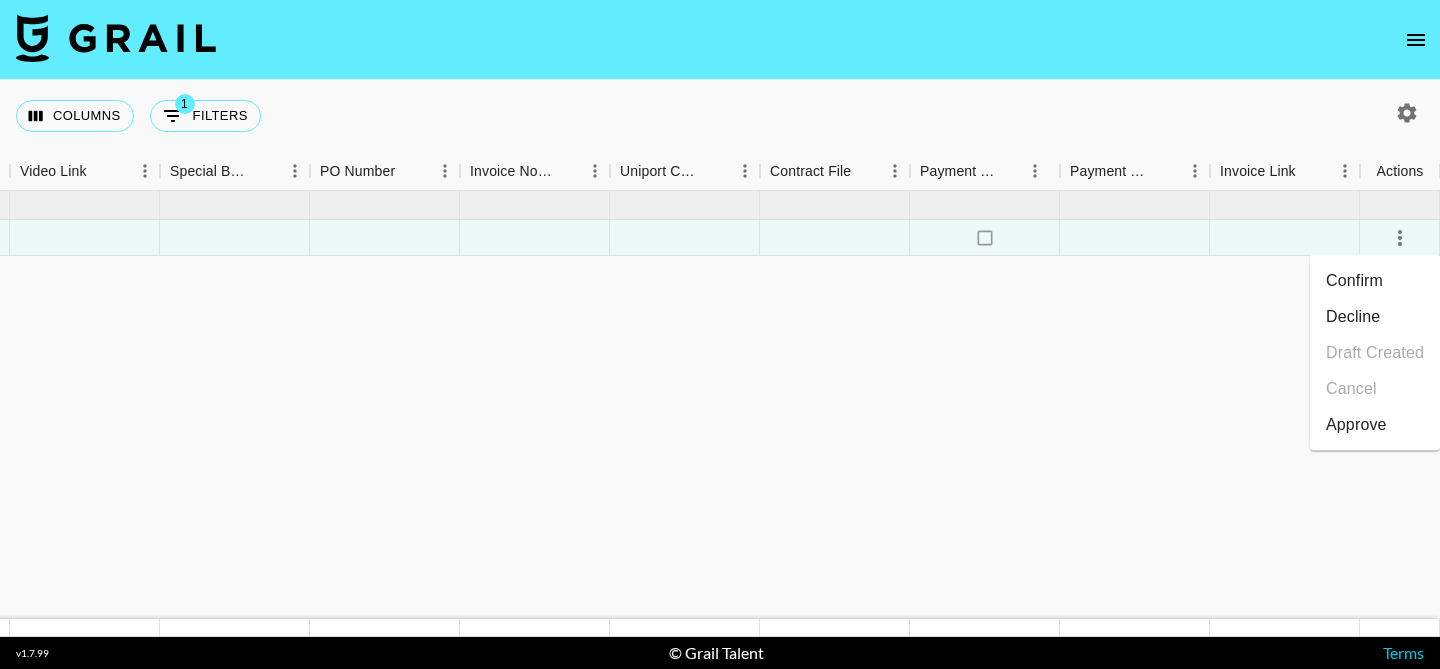 click on "Confirm" at bounding box center (1375, 281) 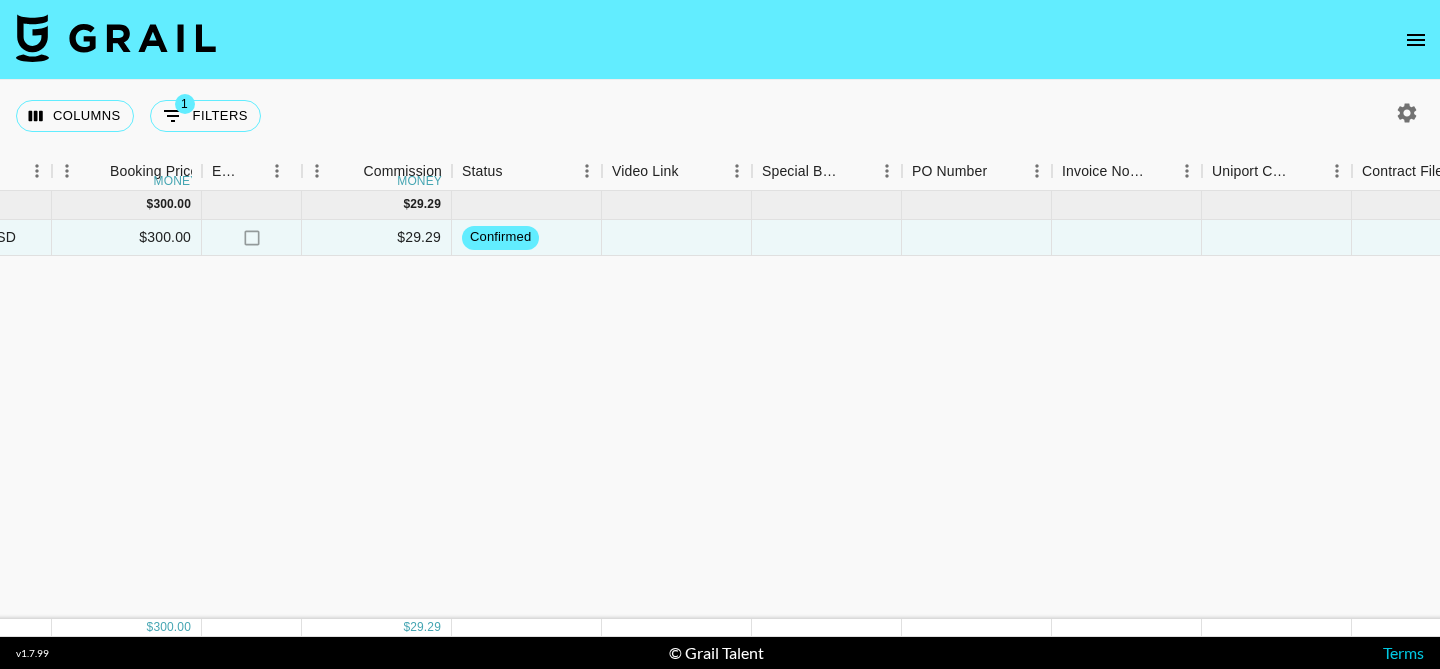 scroll, scrollTop: 0, scrollLeft: 1880, axis: horizontal 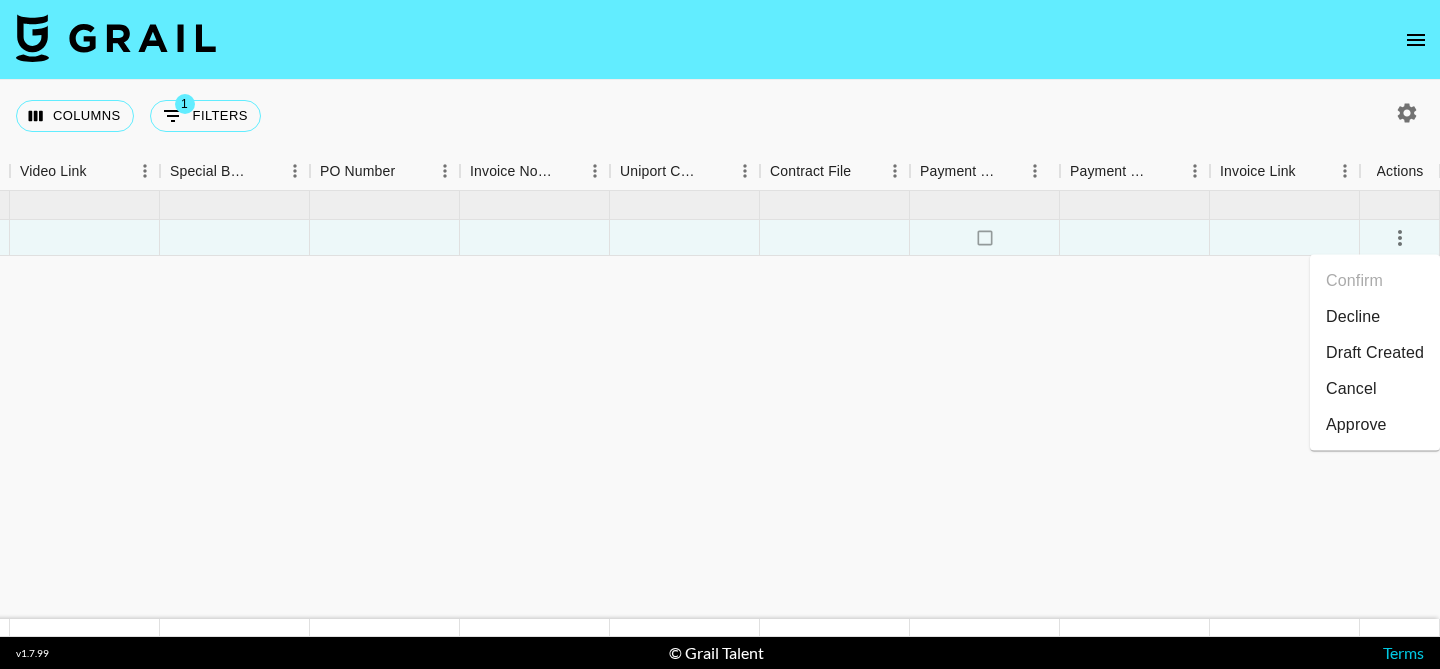 click 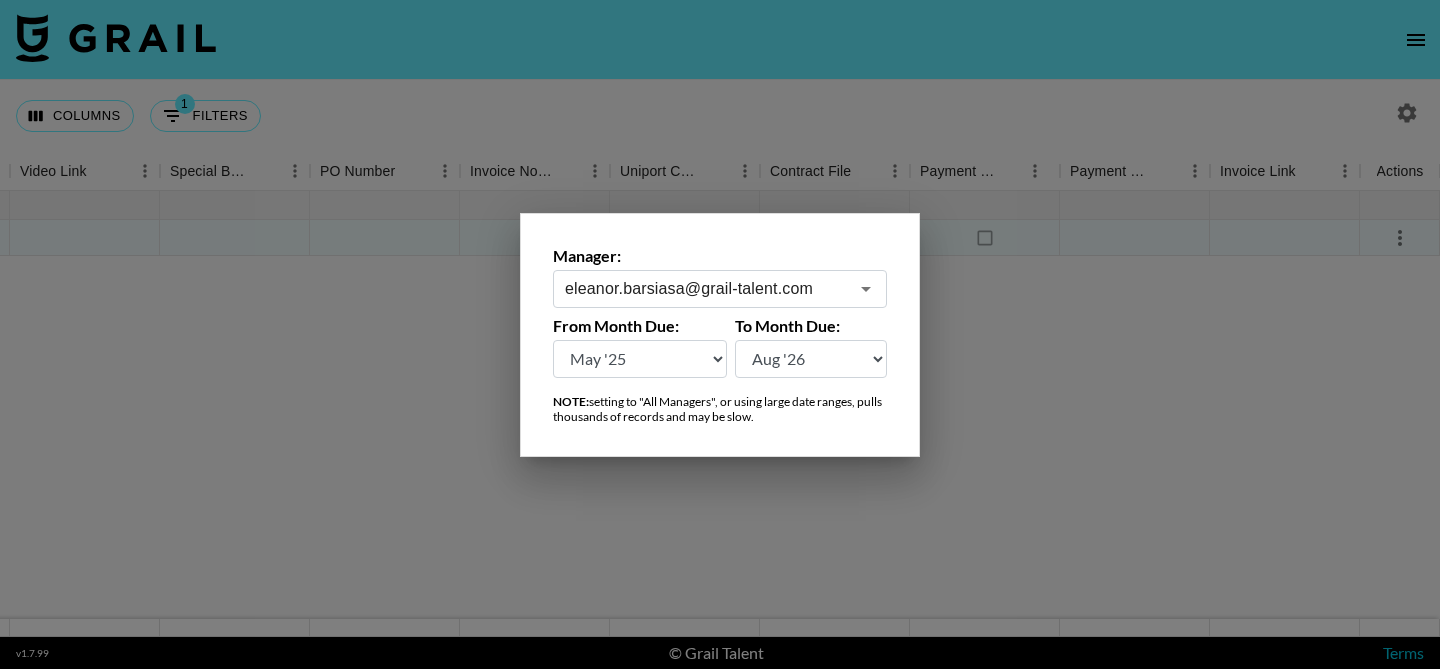click at bounding box center [720, 334] 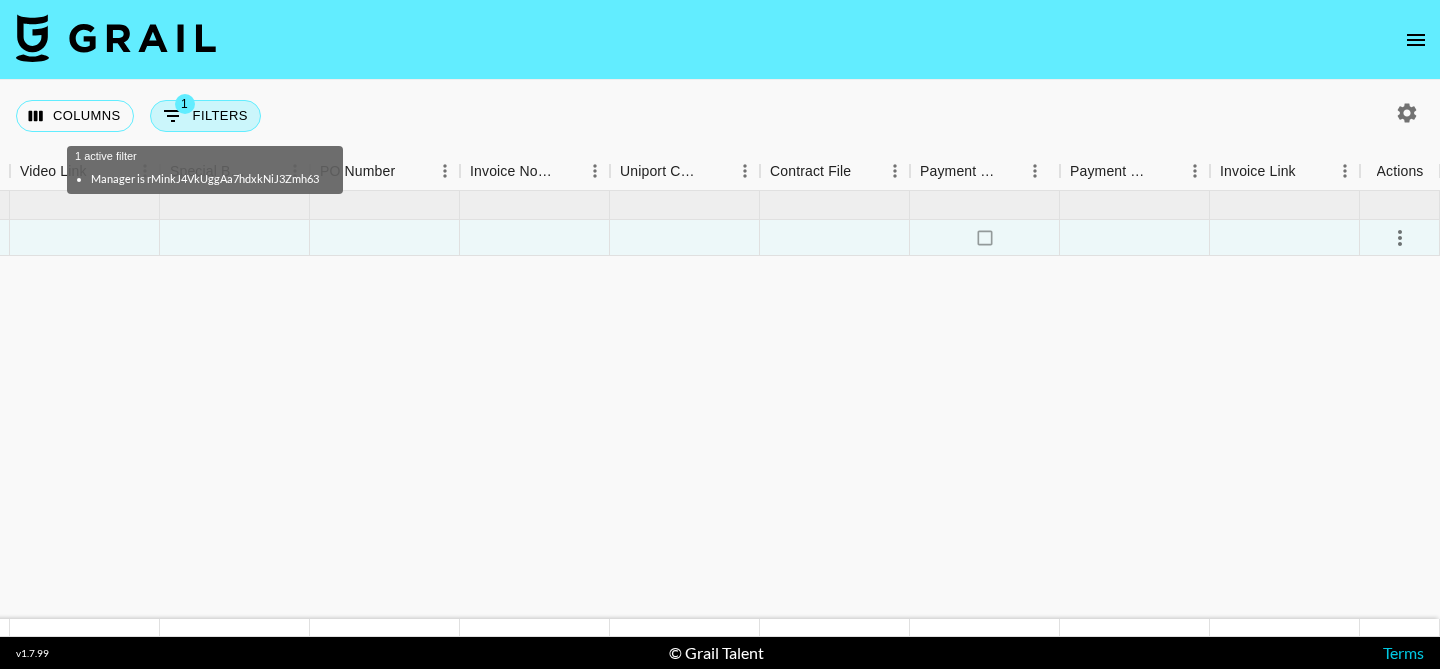 click on "1 Filters" at bounding box center (205, 116) 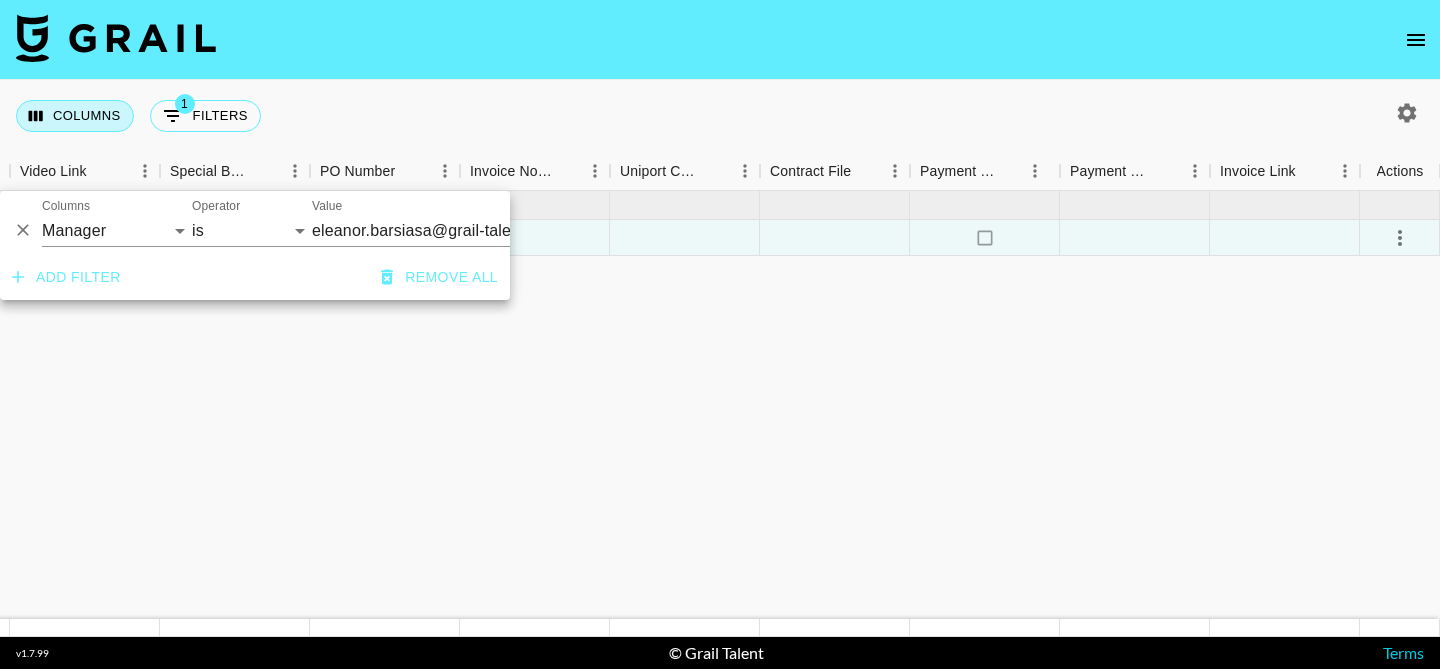 click on "Columns" at bounding box center (75, 116) 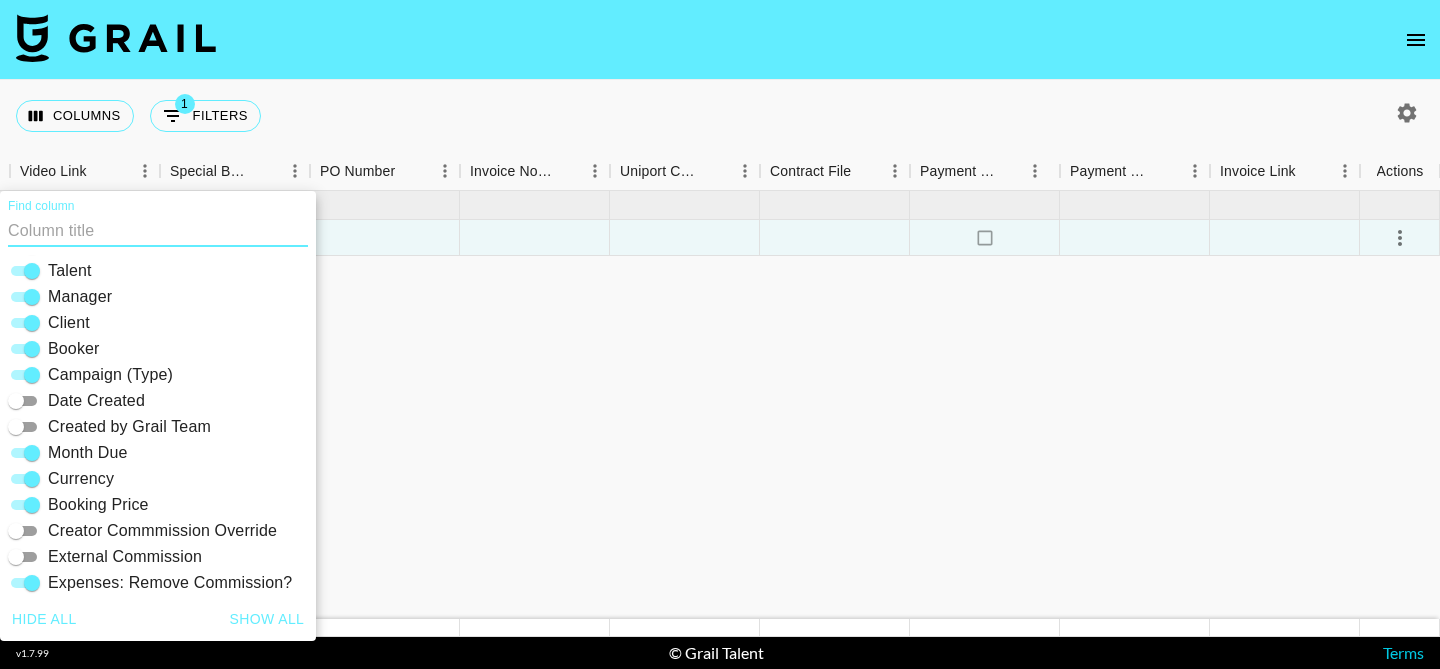scroll, scrollTop: 90, scrollLeft: 0, axis: vertical 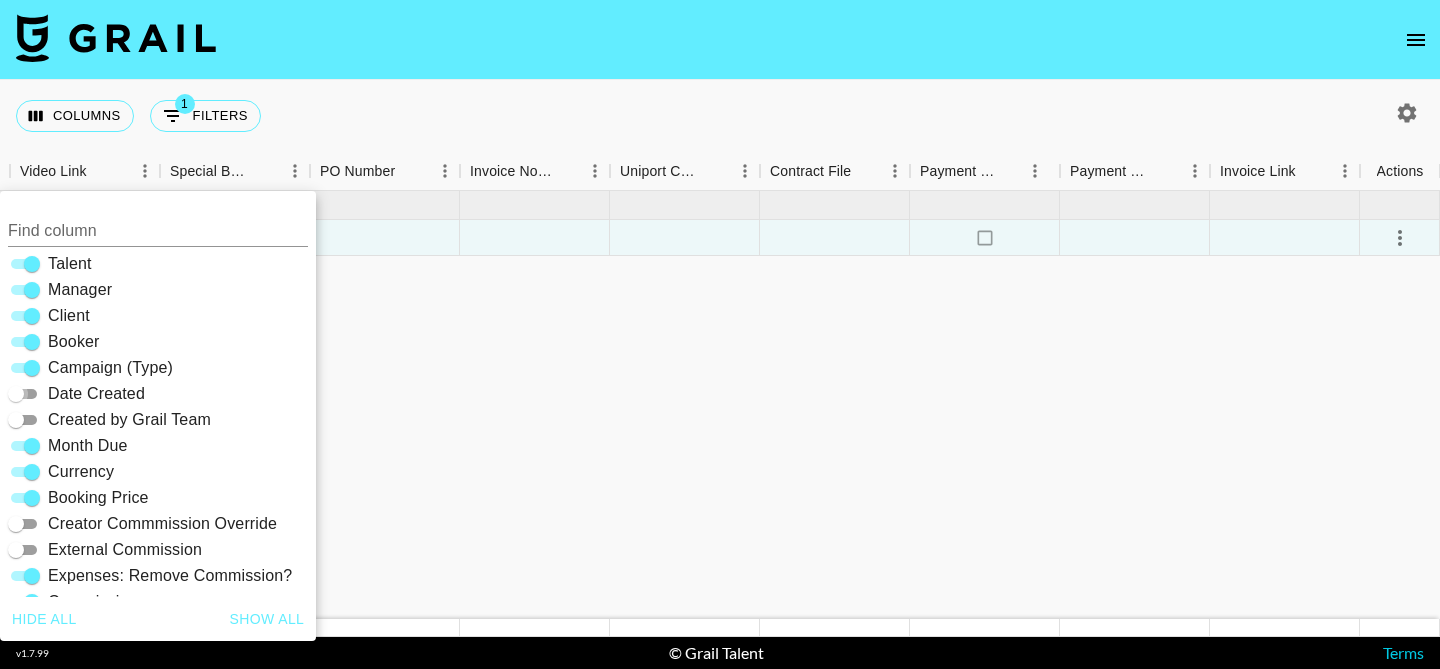 click on "Date Created" at bounding box center [16, 394] 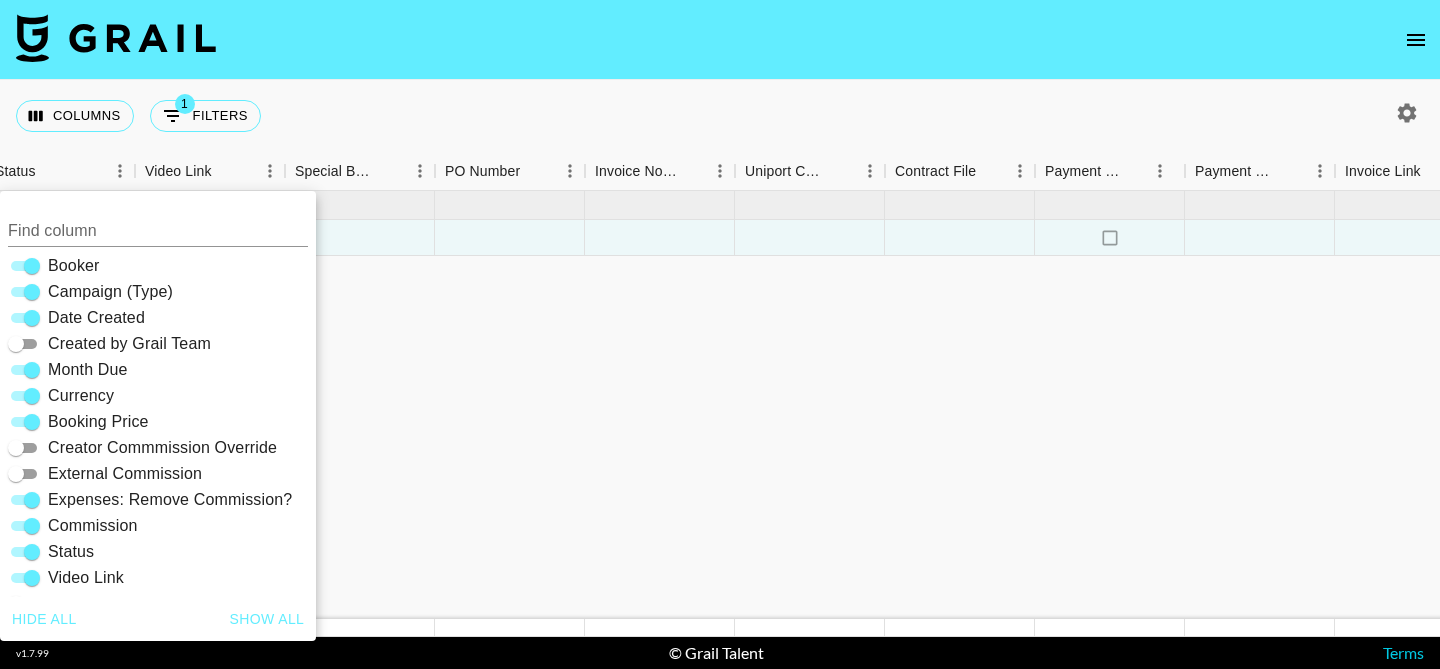 scroll, scrollTop: 170, scrollLeft: 0, axis: vertical 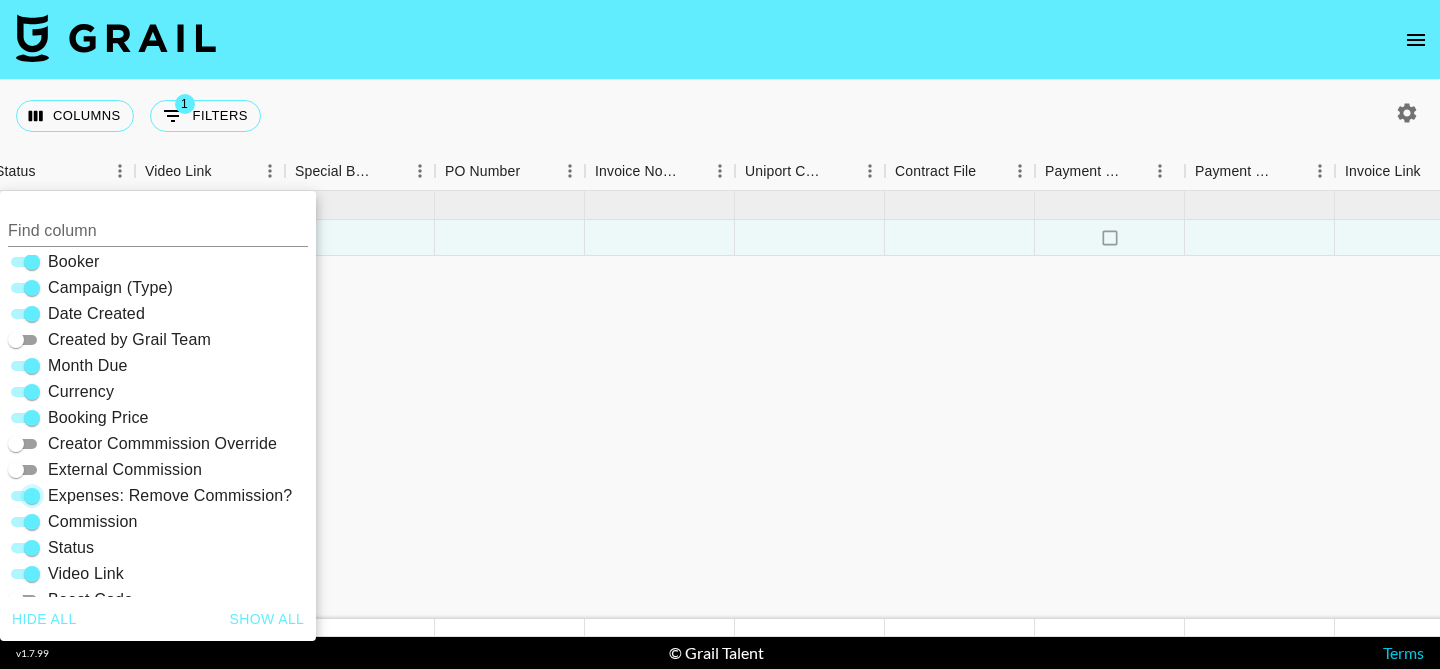 click on "Expenses: Remove Commission?" at bounding box center (32, 496) 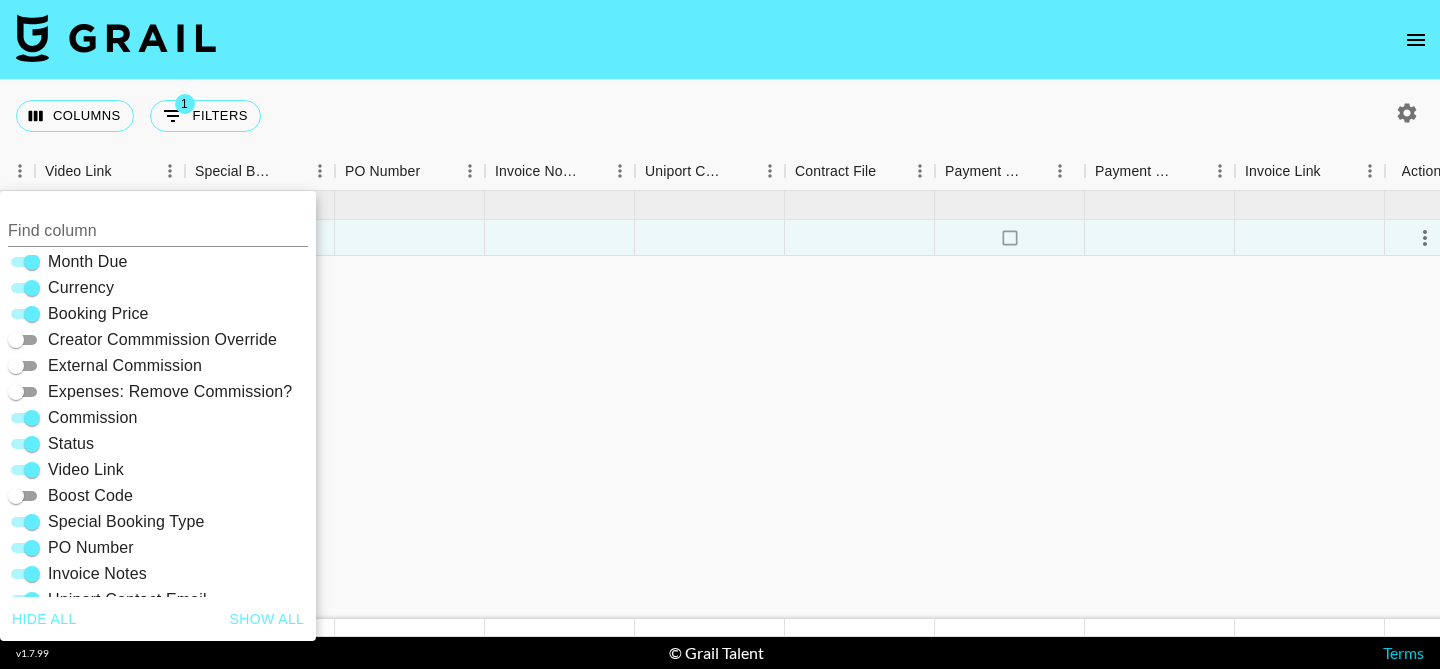 scroll, scrollTop: 283, scrollLeft: 0, axis: vertical 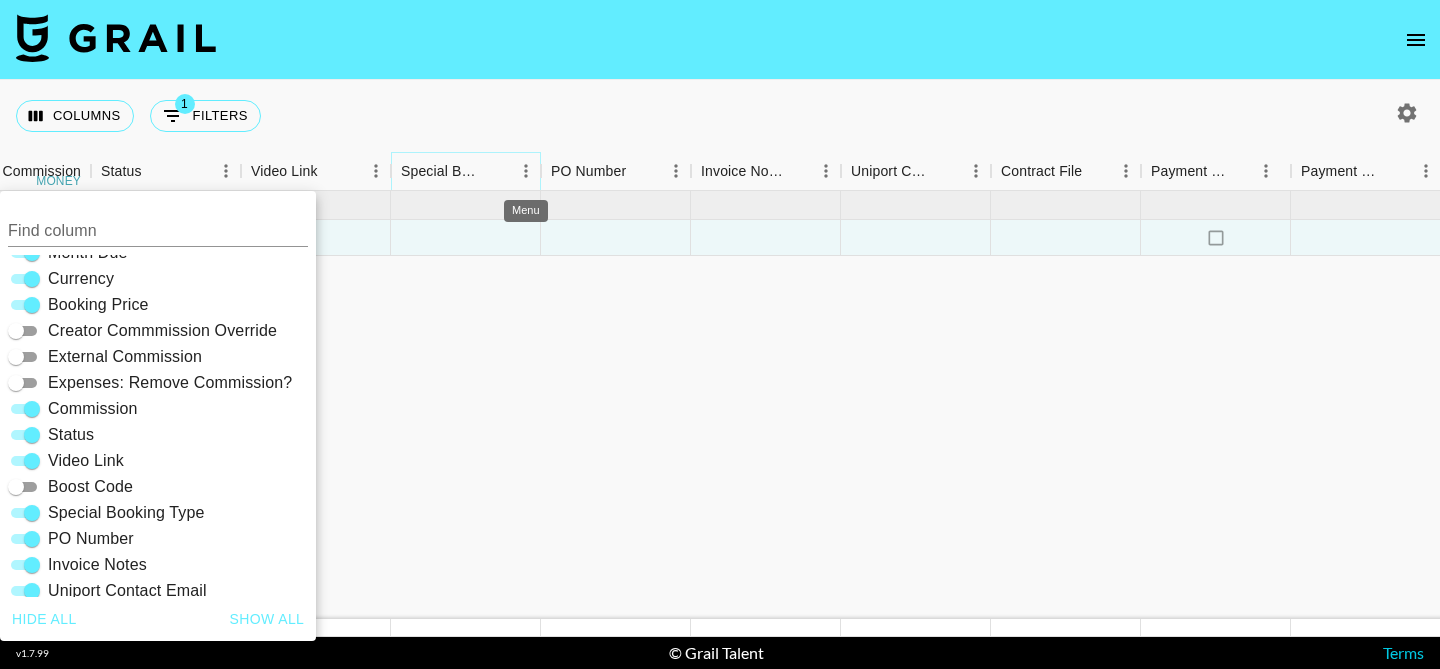 click 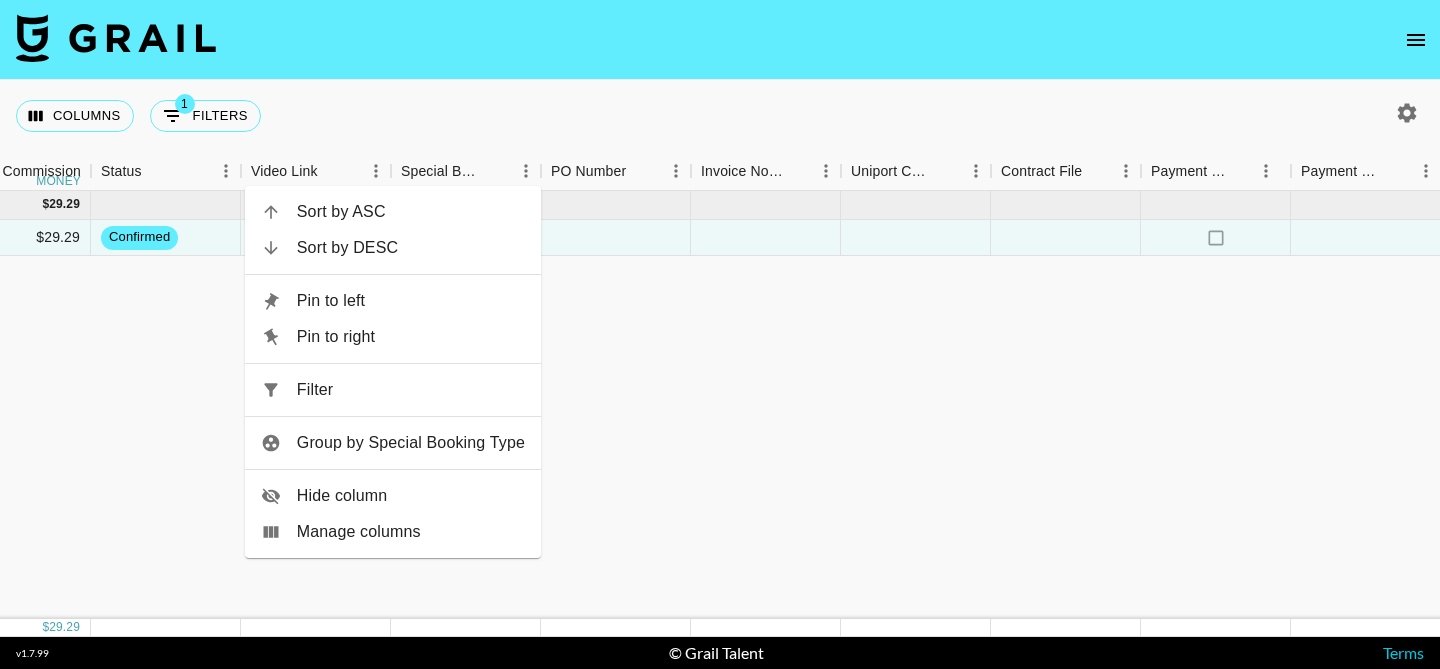 click on "Aug '25  ( 1 ) $ 300.00 $ 29.29 recL3gNqIVxWrOJ1a sadie.brooklyn eleanor.barsiasa@grail-talent.com Epitaph Records Shamira@epitaph.com Nevertel's Some Things  8/6/2025 Aug '25  USD $300.00 $29.29 confirmed no" at bounding box center [-2, 405] 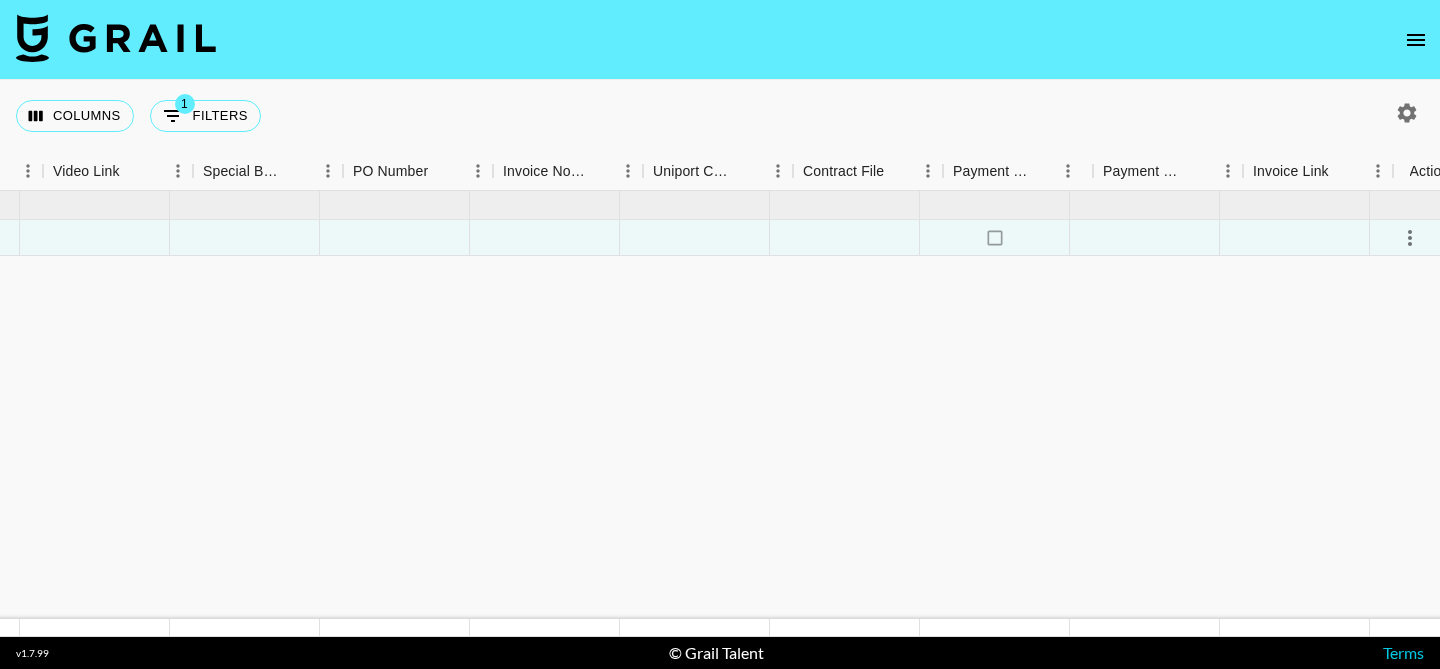 scroll, scrollTop: 0, scrollLeft: 1905, axis: horizontal 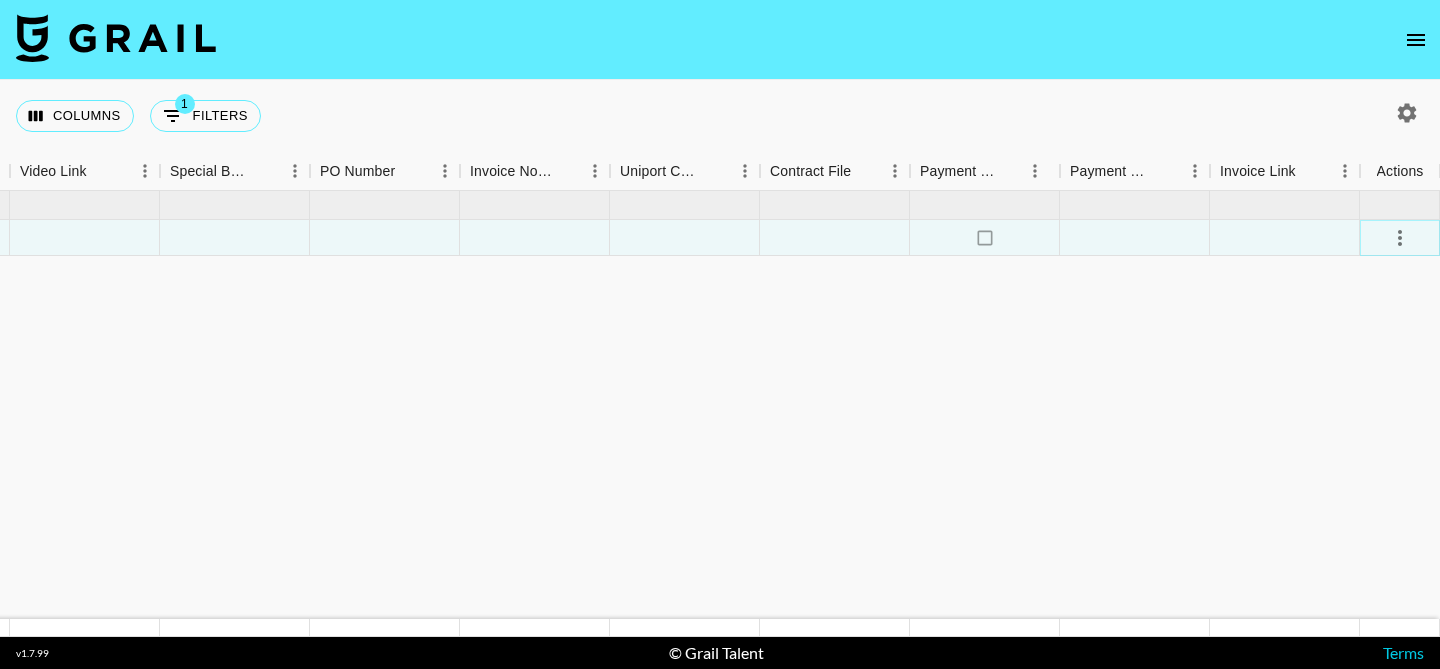click 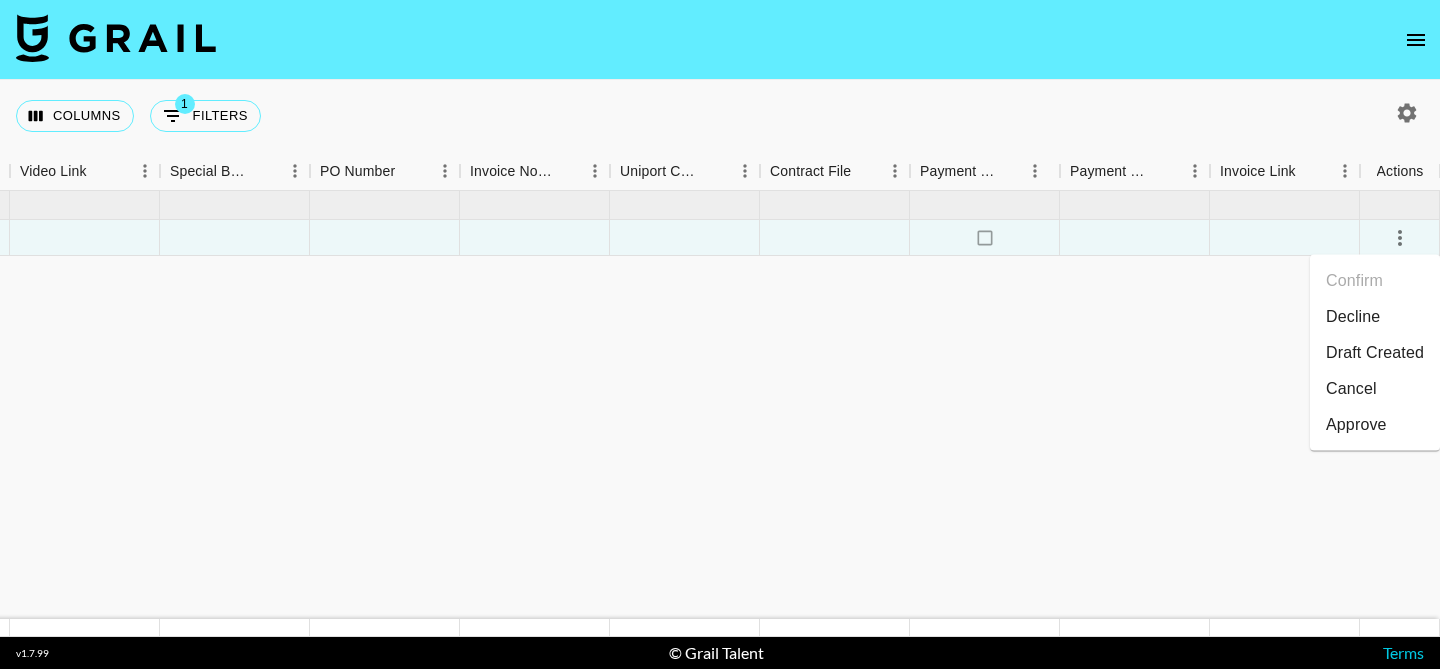 click on "Aug '25  ( 1 ) $ 300.00 $ 29.29 recL3gNqIVxWrOJ1a sadie.brooklyn eleanor.barsiasa@grail-talent.com Epitaph Records Shamira@epitaph.com Nevertel's Some Things  8/6/2025 Aug '25  USD $300.00 $29.29 confirmed no" at bounding box center (-233, 405) 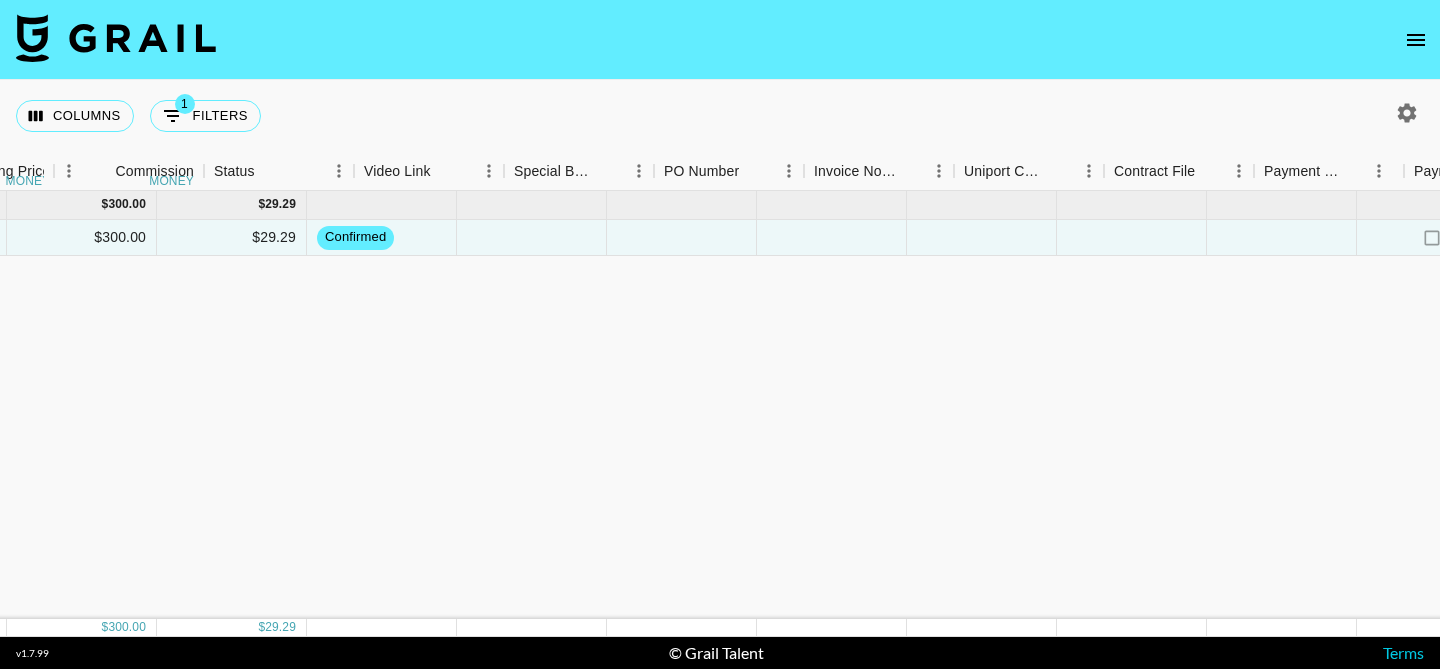 scroll, scrollTop: 0, scrollLeft: 1277, axis: horizontal 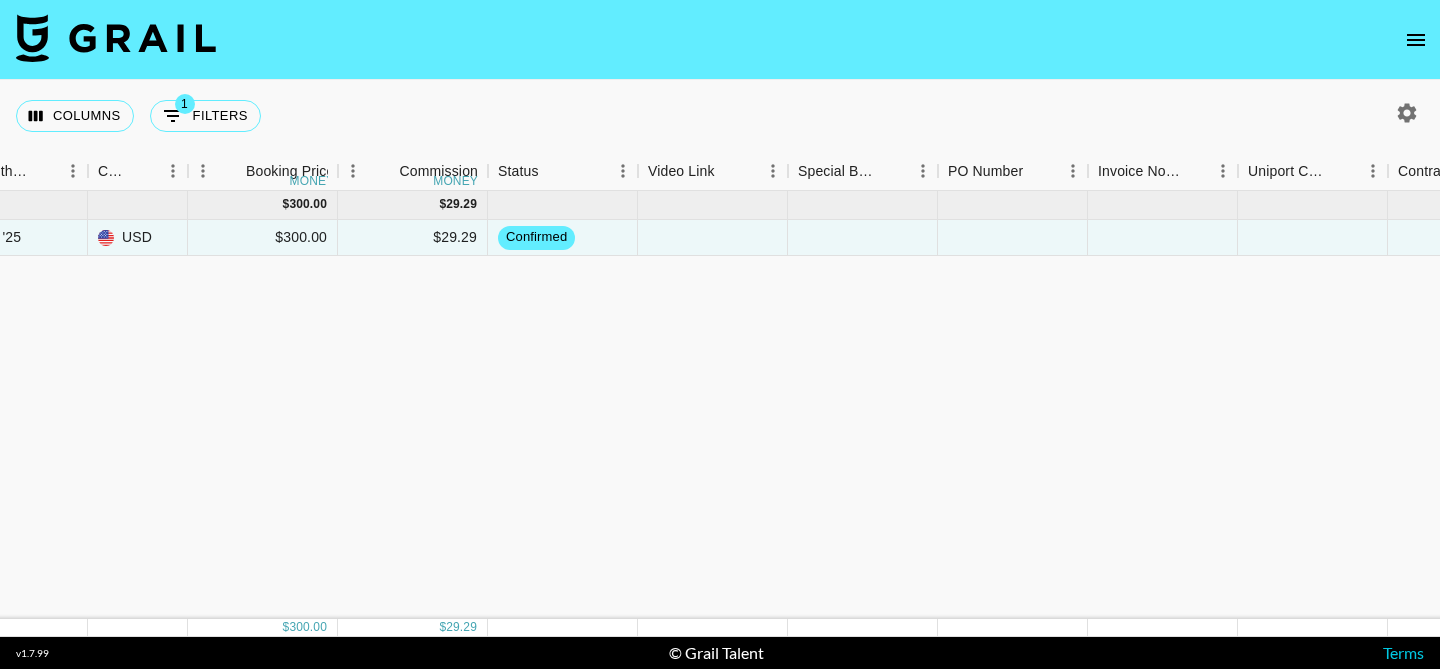 click on "Aug '25  ( 1 ) $ 300.00 $ 29.29 recL3gNqIVxWrOJ1a sadie.brooklyn eleanor.barsiasa@grail-talent.com Epitaph Records Shamira@epitaph.com Nevertel's Some Things  8/6/2025 Aug '25  USD $300.00 $29.29 confirmed no" at bounding box center [395, 405] 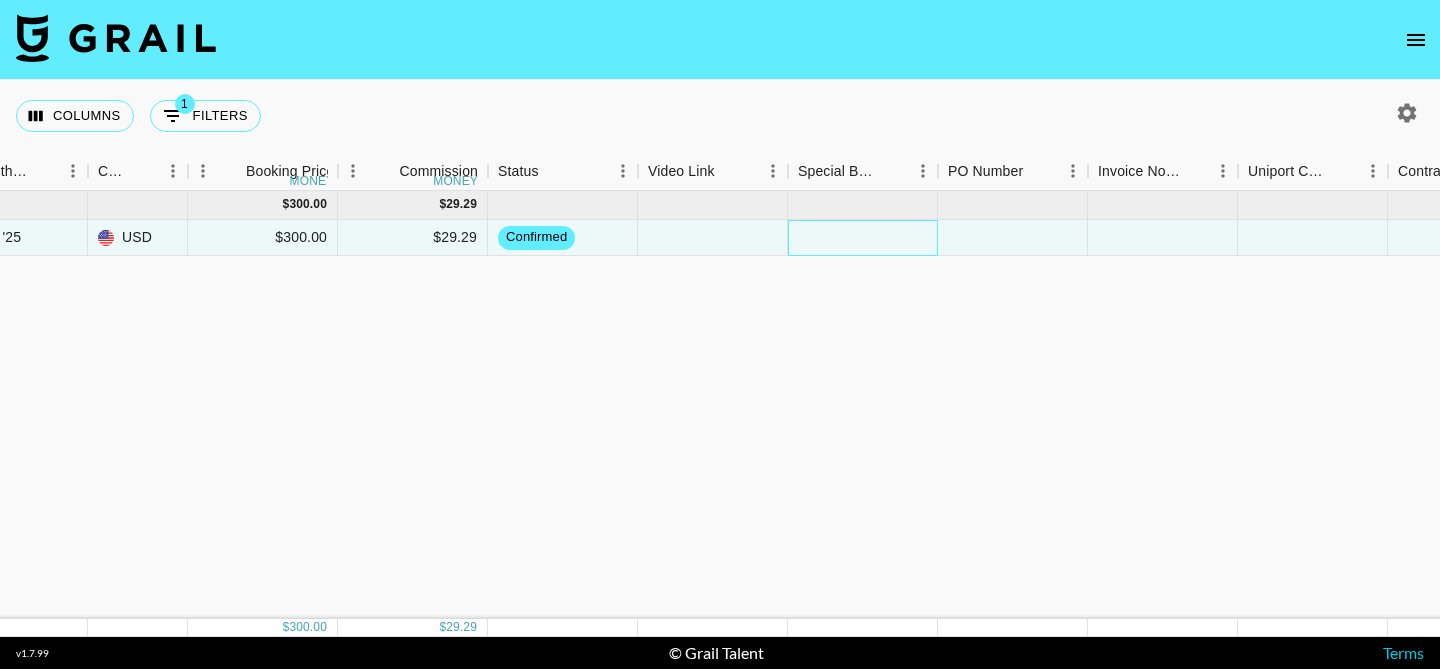 click at bounding box center [863, 238] 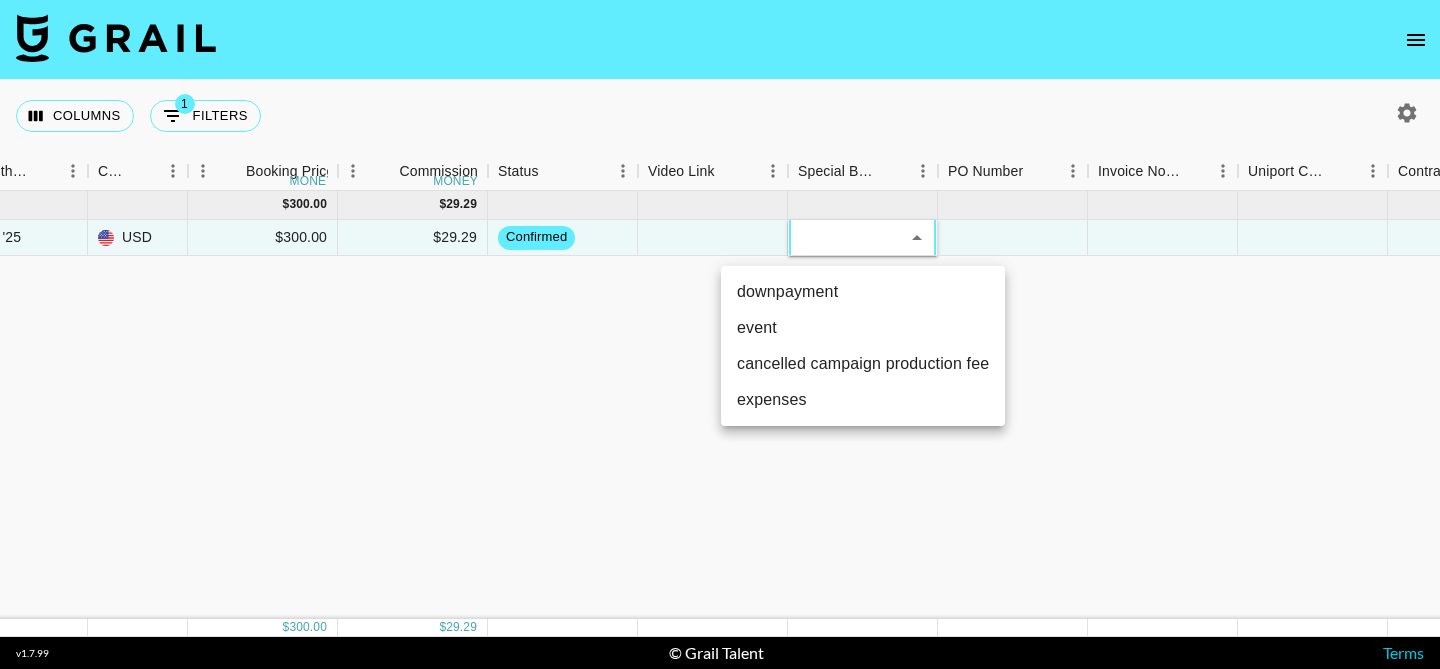 click at bounding box center (720, 334) 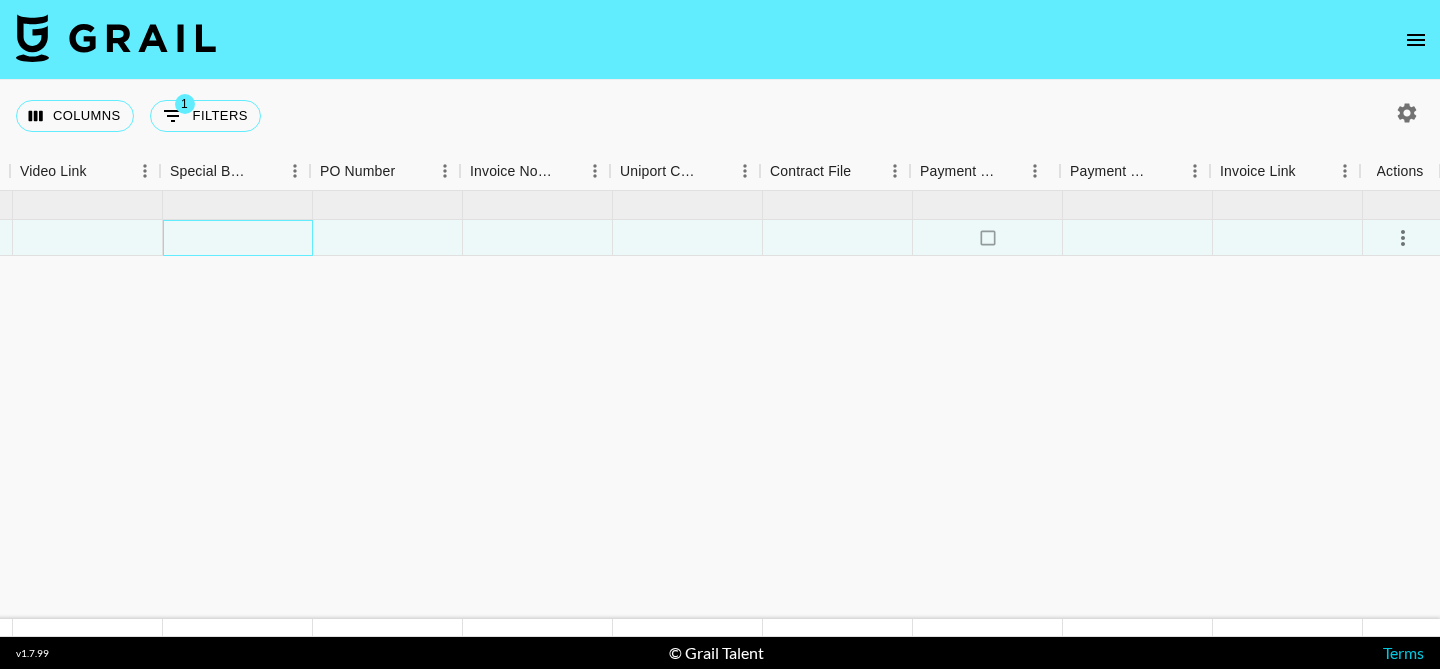 scroll, scrollTop: 0, scrollLeft: 1905, axis: horizontal 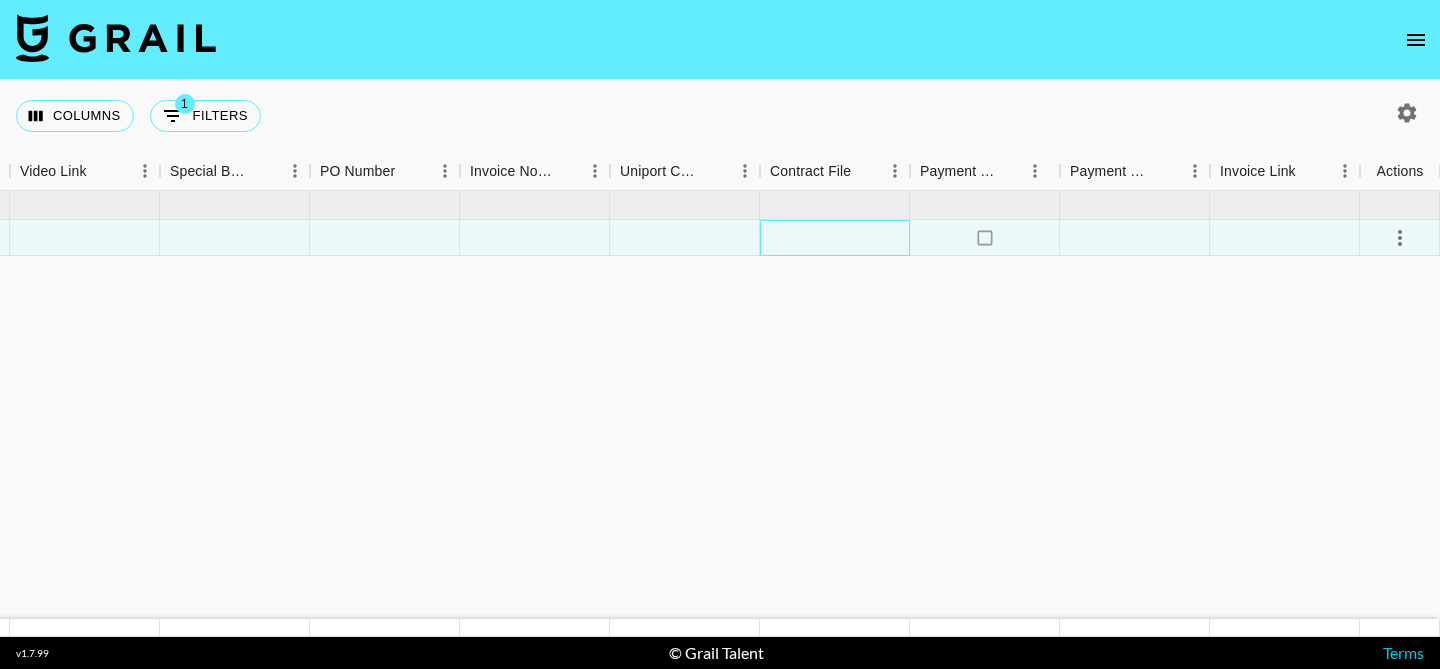 click at bounding box center [835, 238] 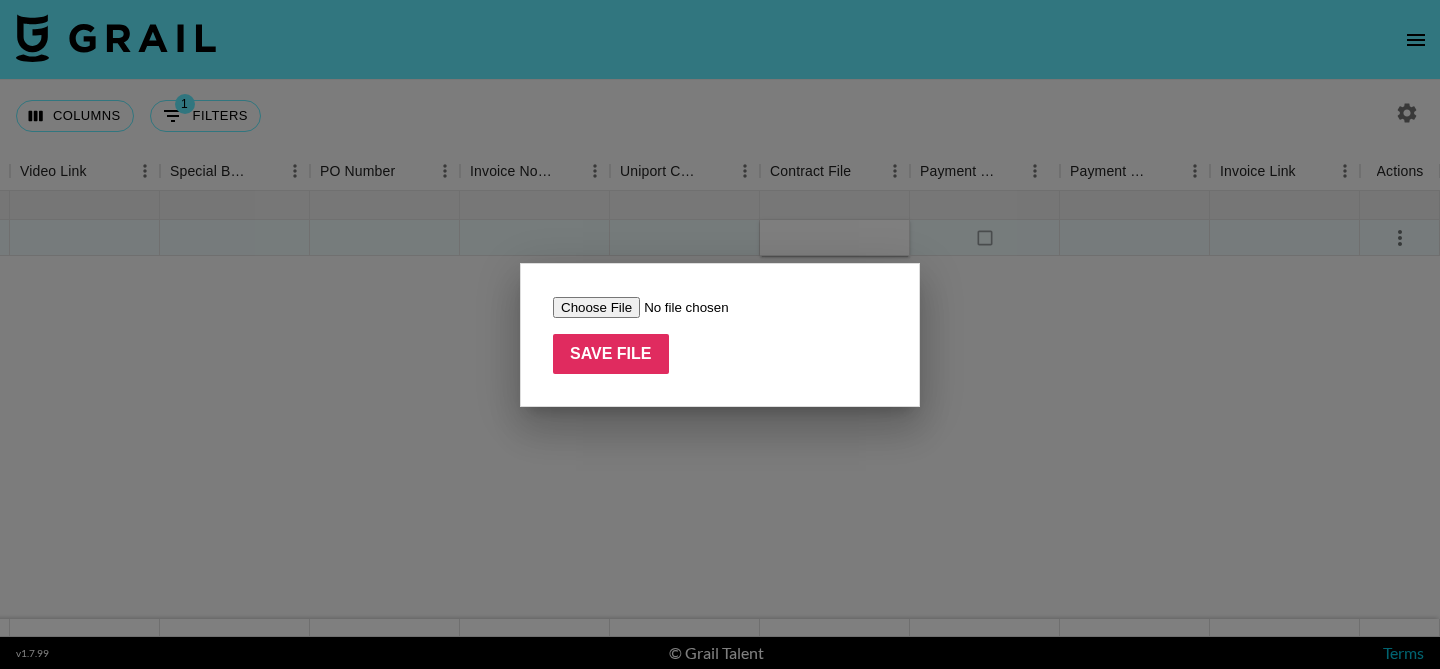 click at bounding box center [720, 334] 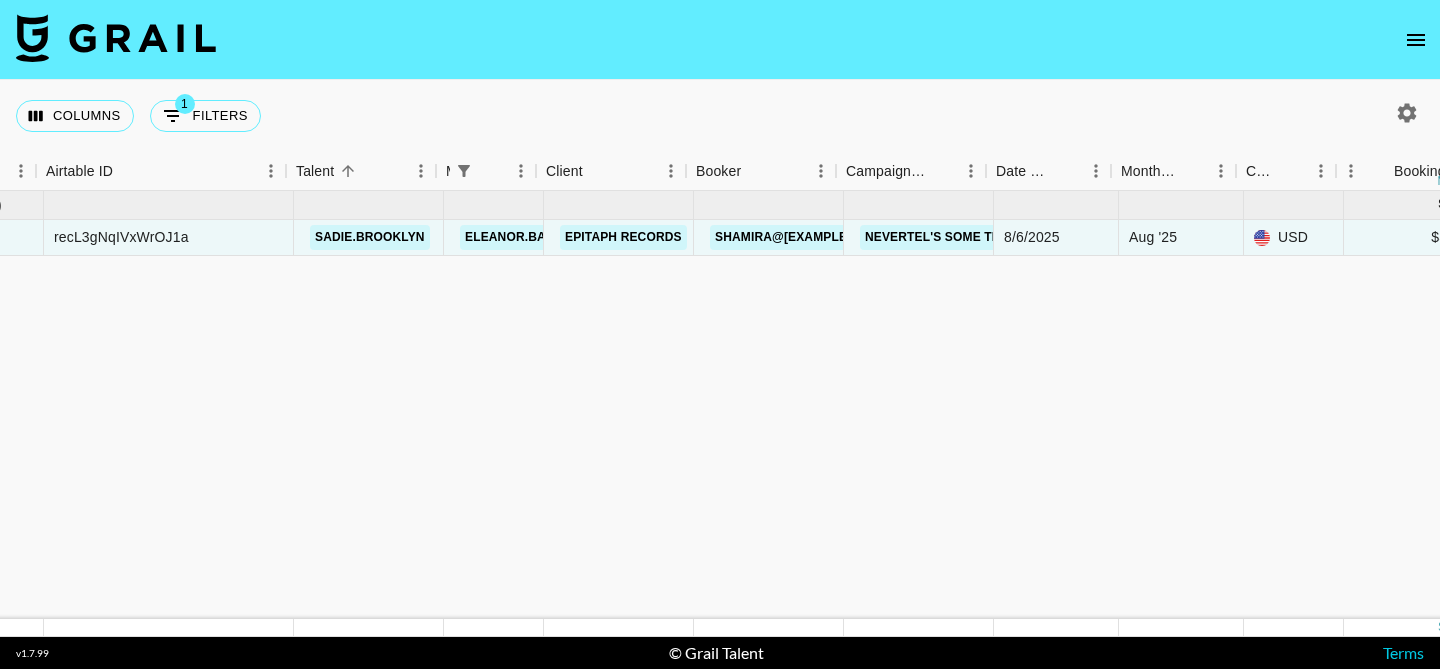 scroll, scrollTop: 0, scrollLeft: 0, axis: both 